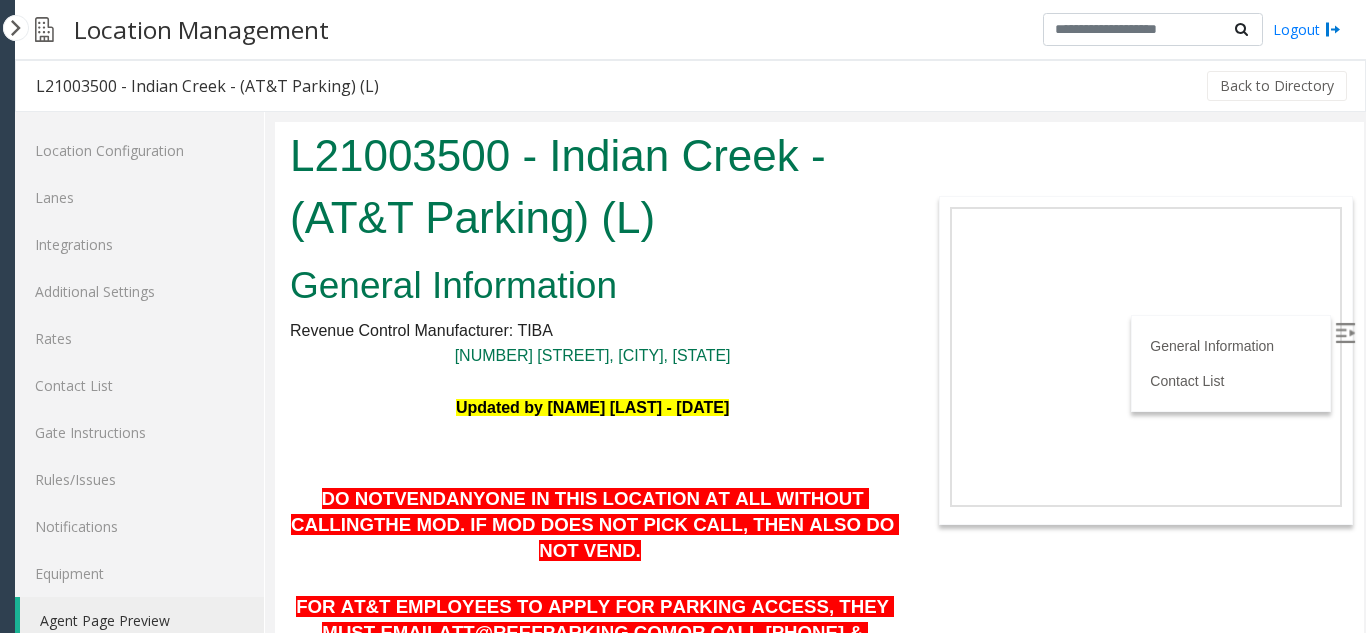 scroll, scrollTop: 198, scrollLeft: 0, axis: vertical 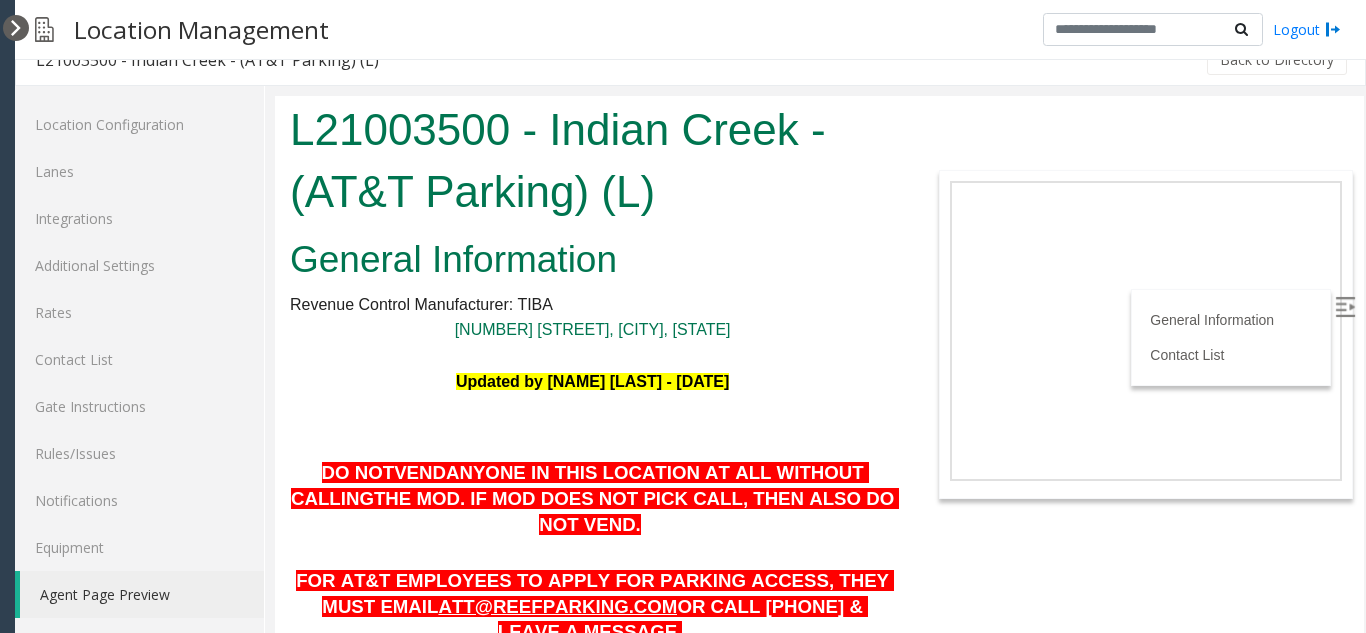 click at bounding box center (16, 28) 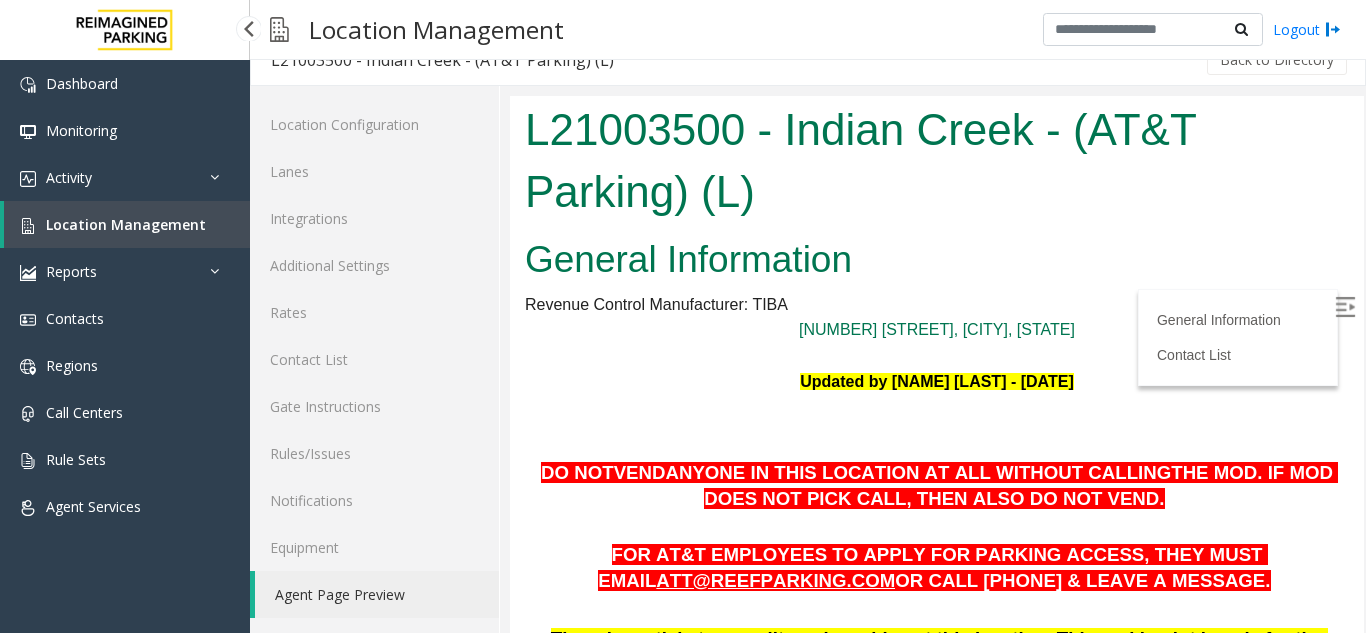 click on "Location Management" at bounding box center (126, 224) 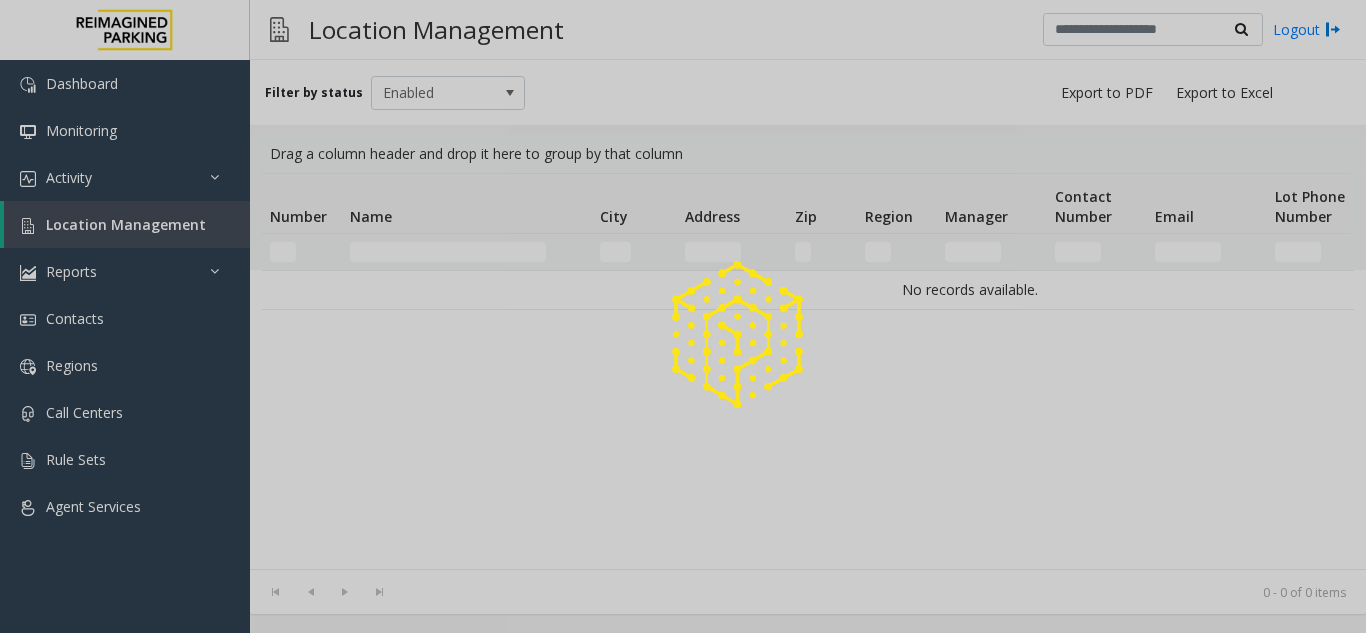 scroll, scrollTop: 0, scrollLeft: 0, axis: both 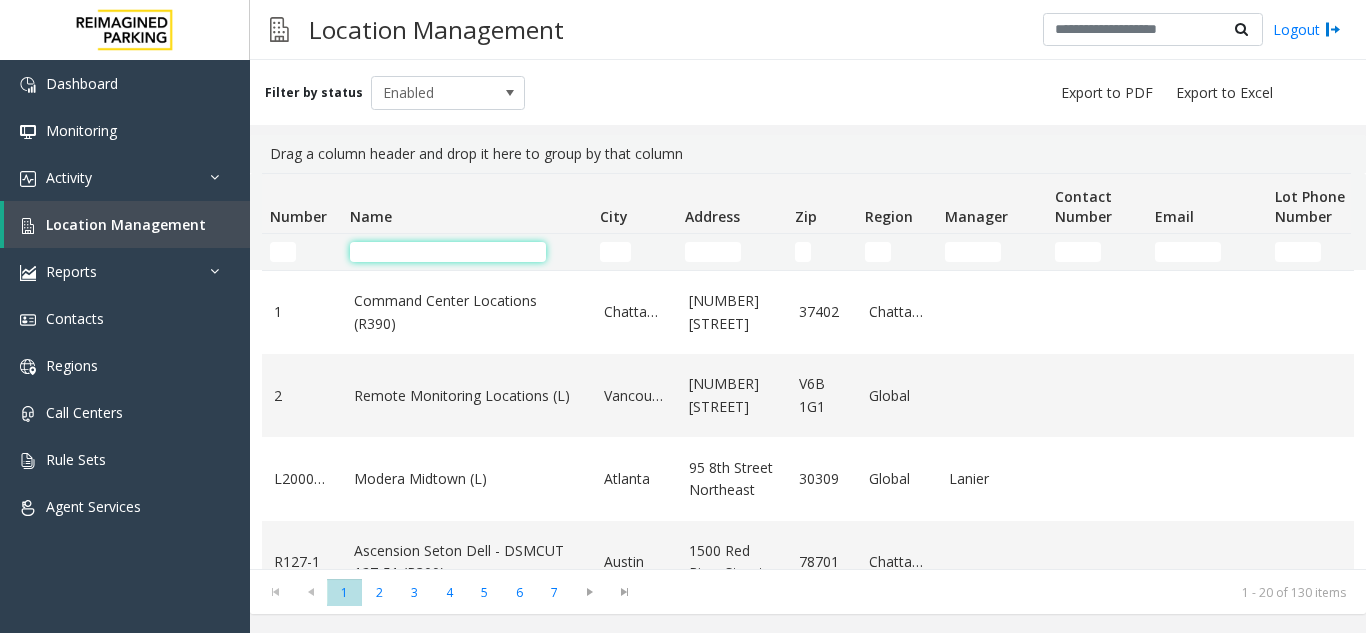 click 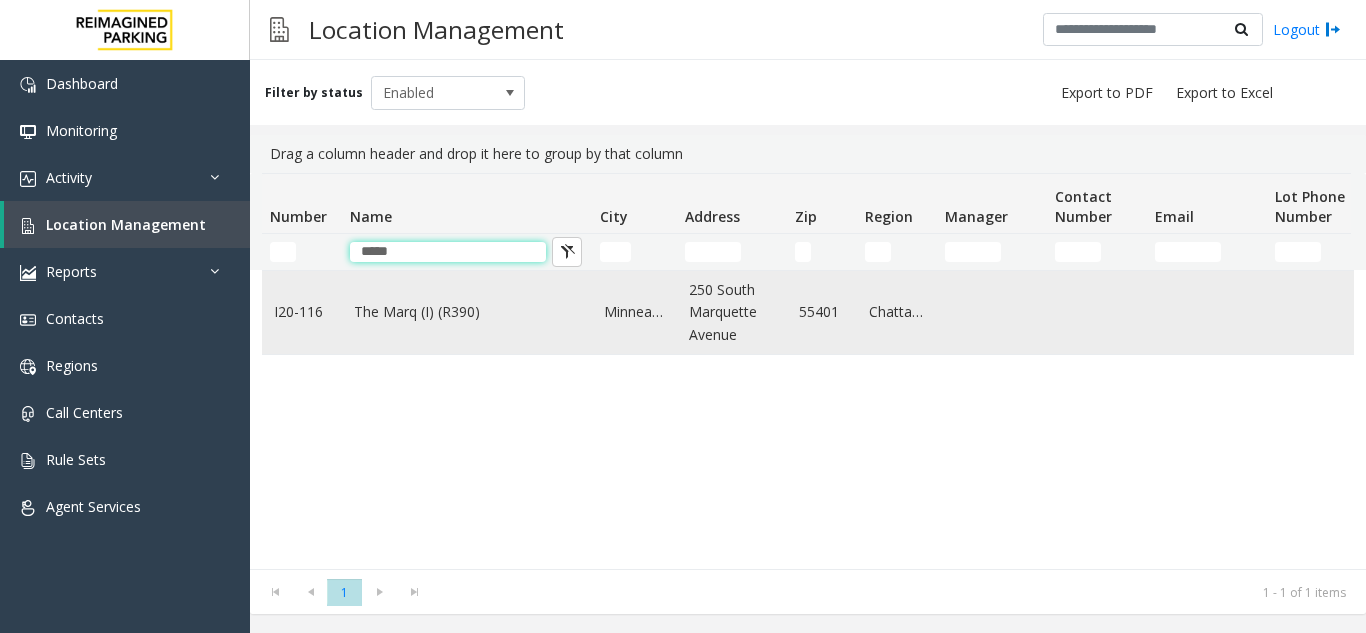 type on "*****" 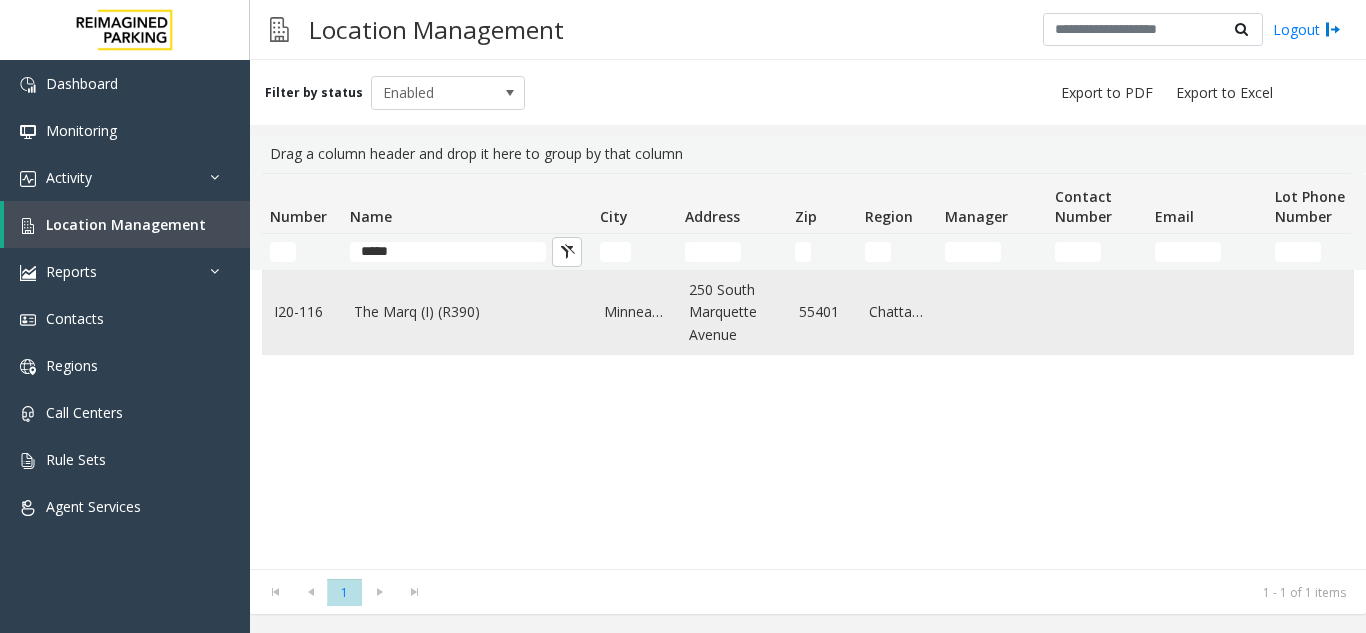 click on "The Marq (I) (R390)" 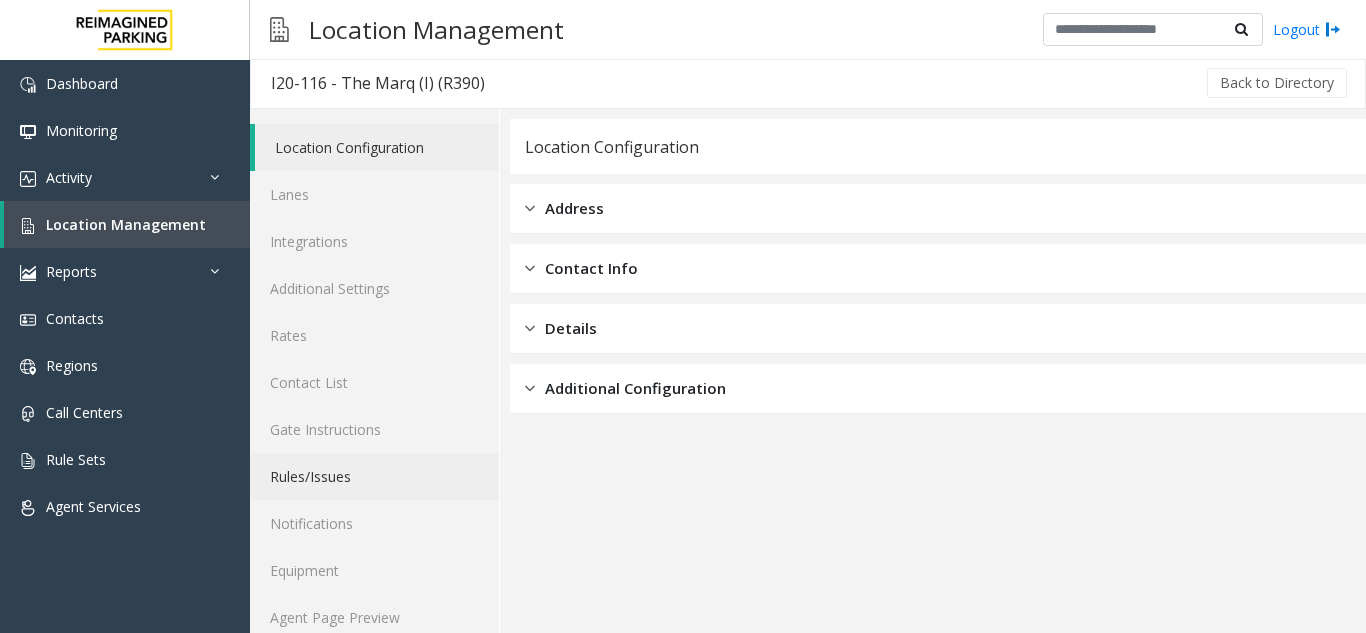 scroll, scrollTop: 0, scrollLeft: 0, axis: both 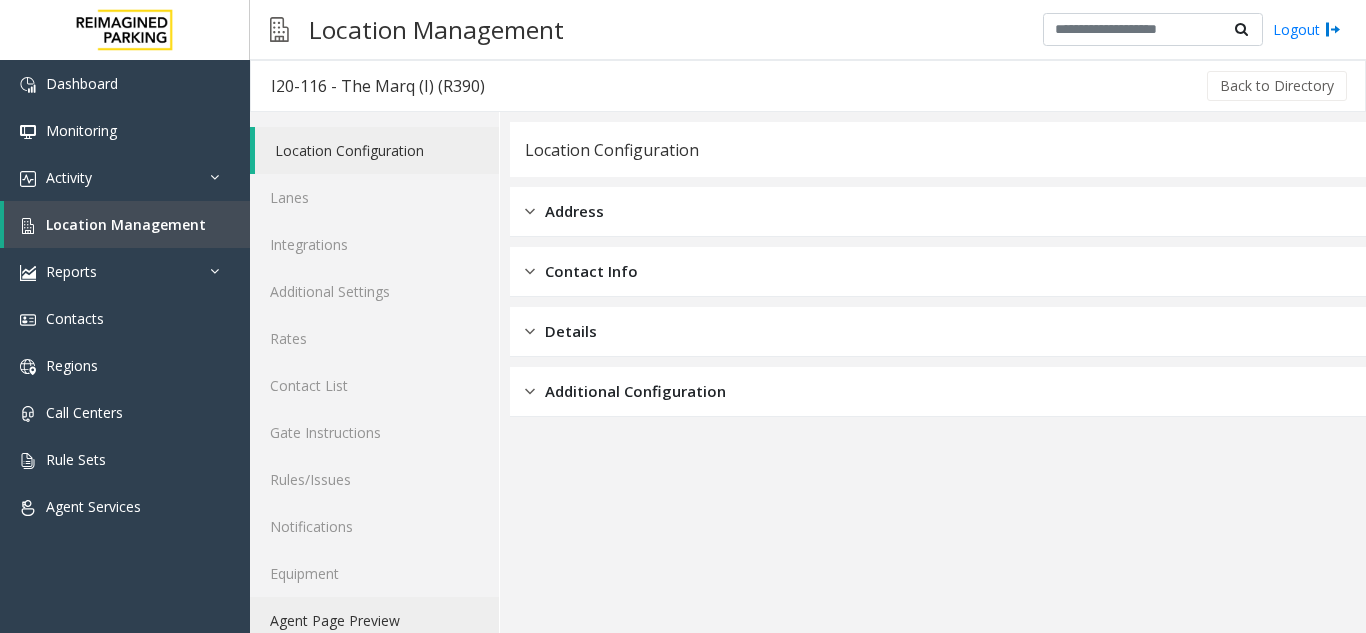 click on "Agent Page Preview" 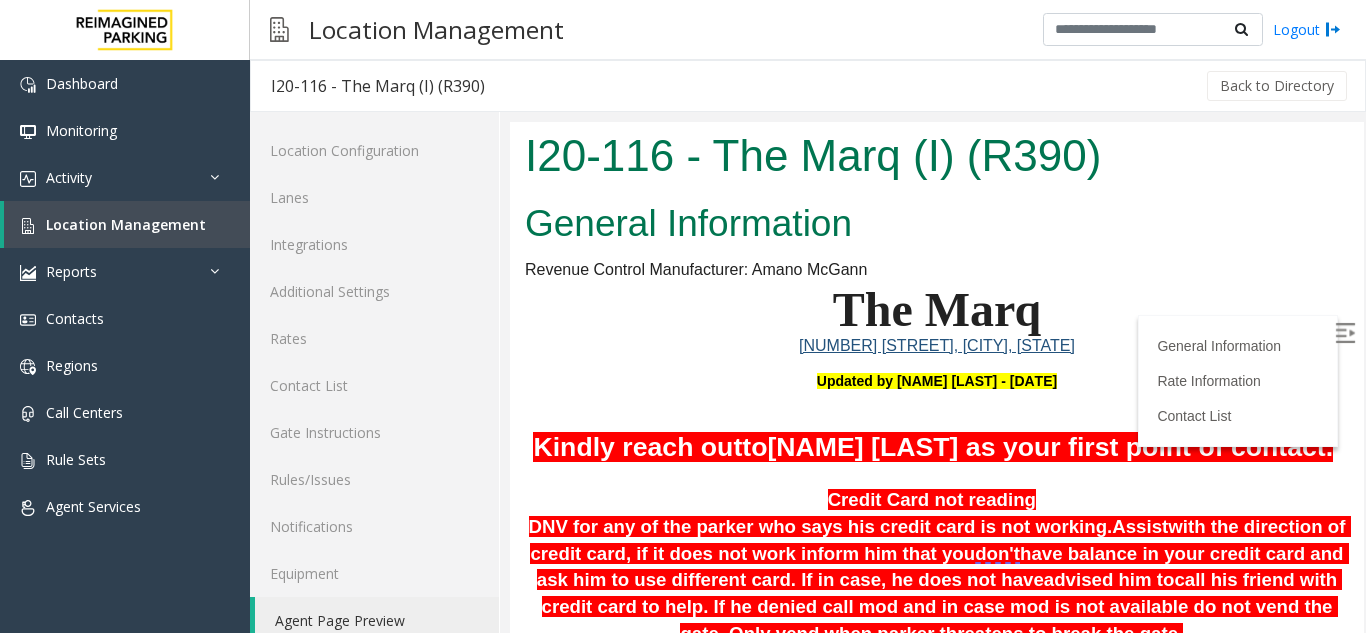 scroll, scrollTop: 0, scrollLeft: 0, axis: both 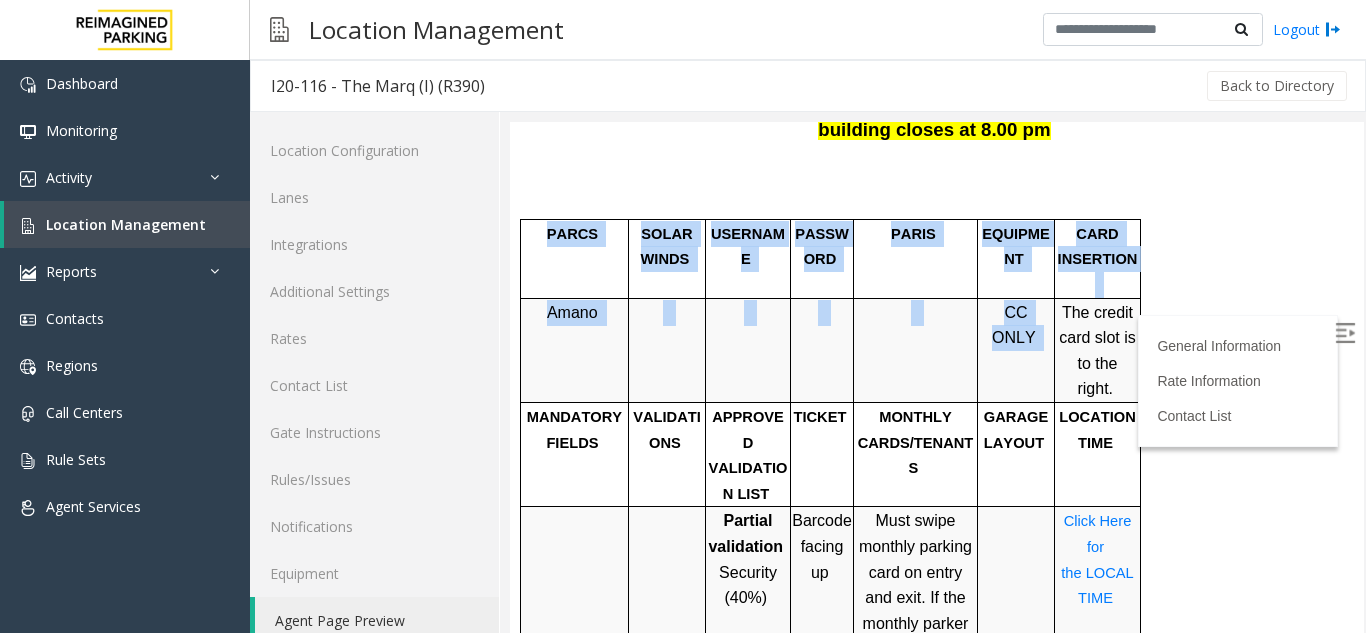 drag, startPoint x: 1072, startPoint y: 301, endPoint x: 1179, endPoint y: 323, distance: 109.23827 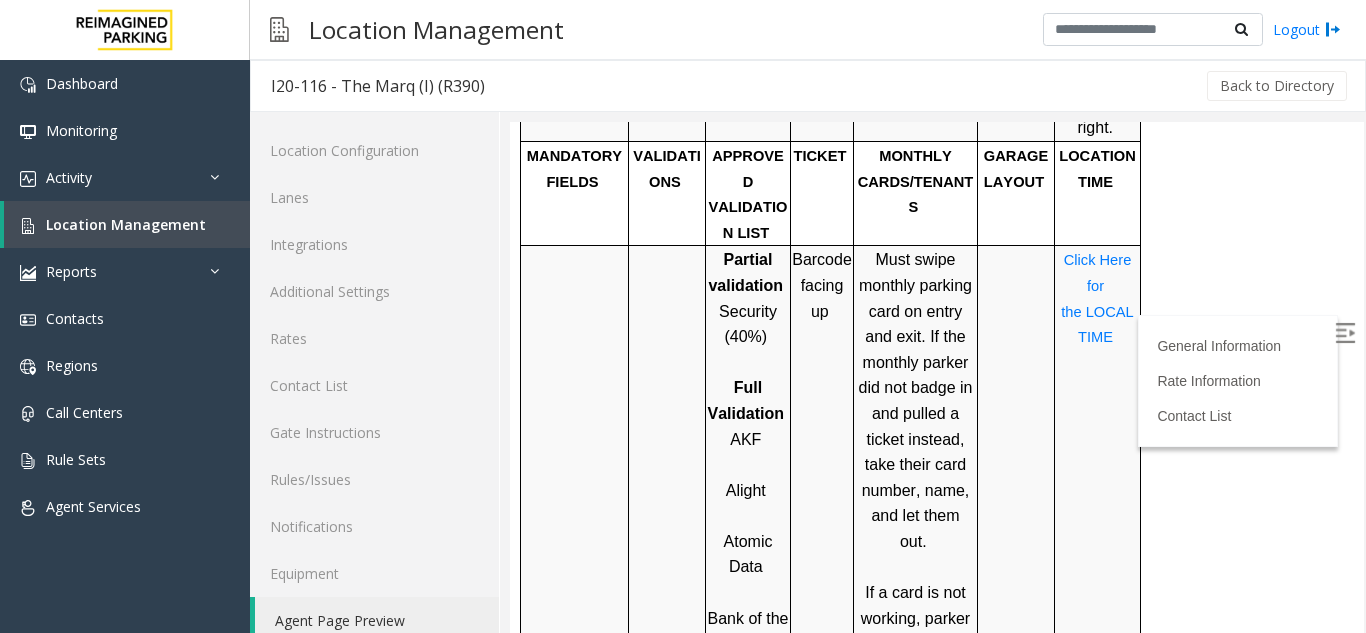 scroll, scrollTop: 1625, scrollLeft: 0, axis: vertical 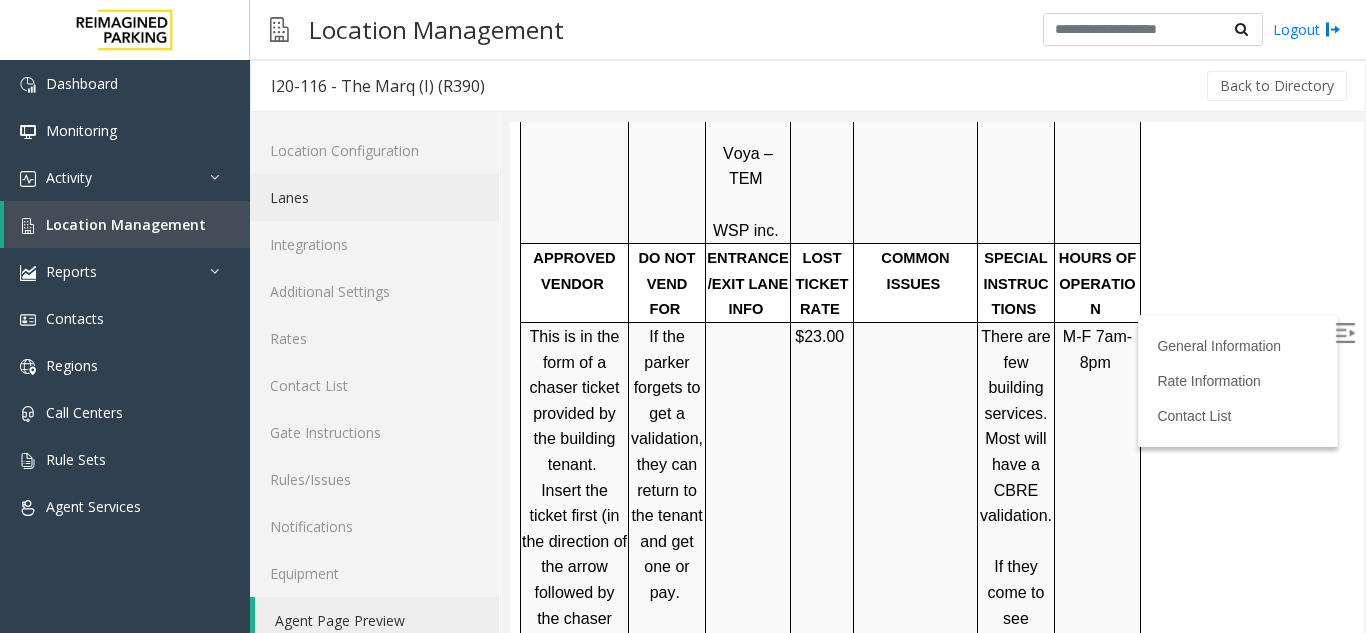 click on "Lanes" 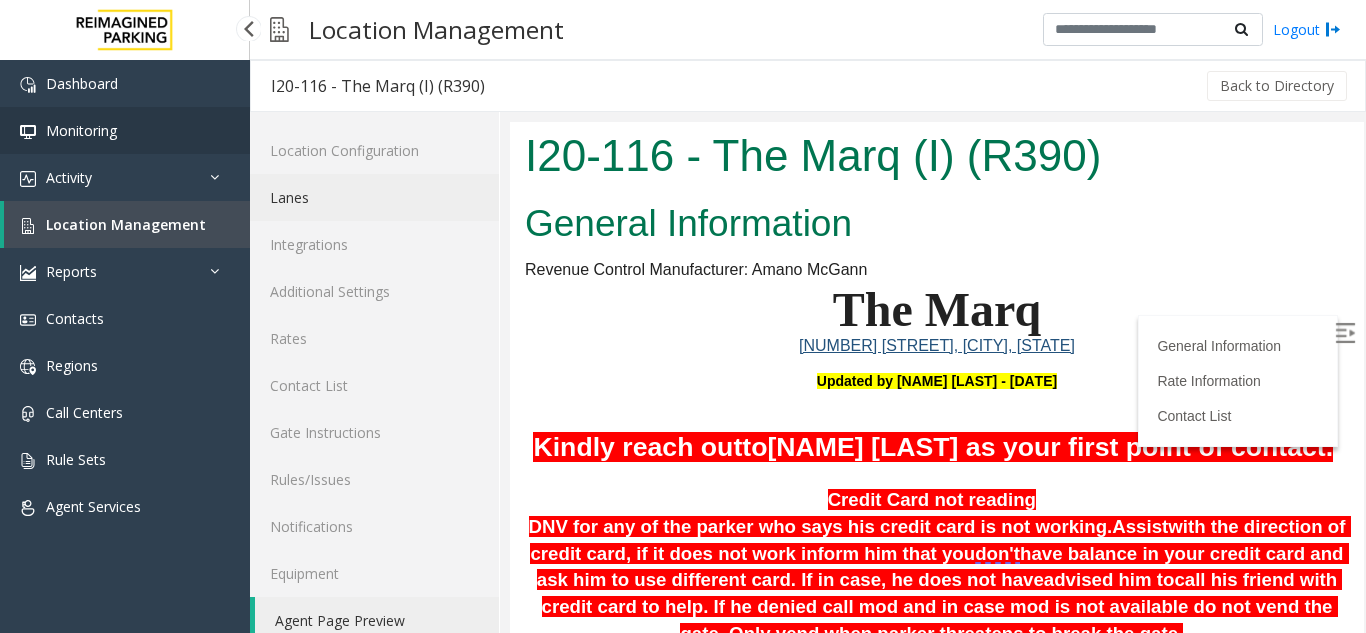 scroll, scrollTop: 0, scrollLeft: 0, axis: both 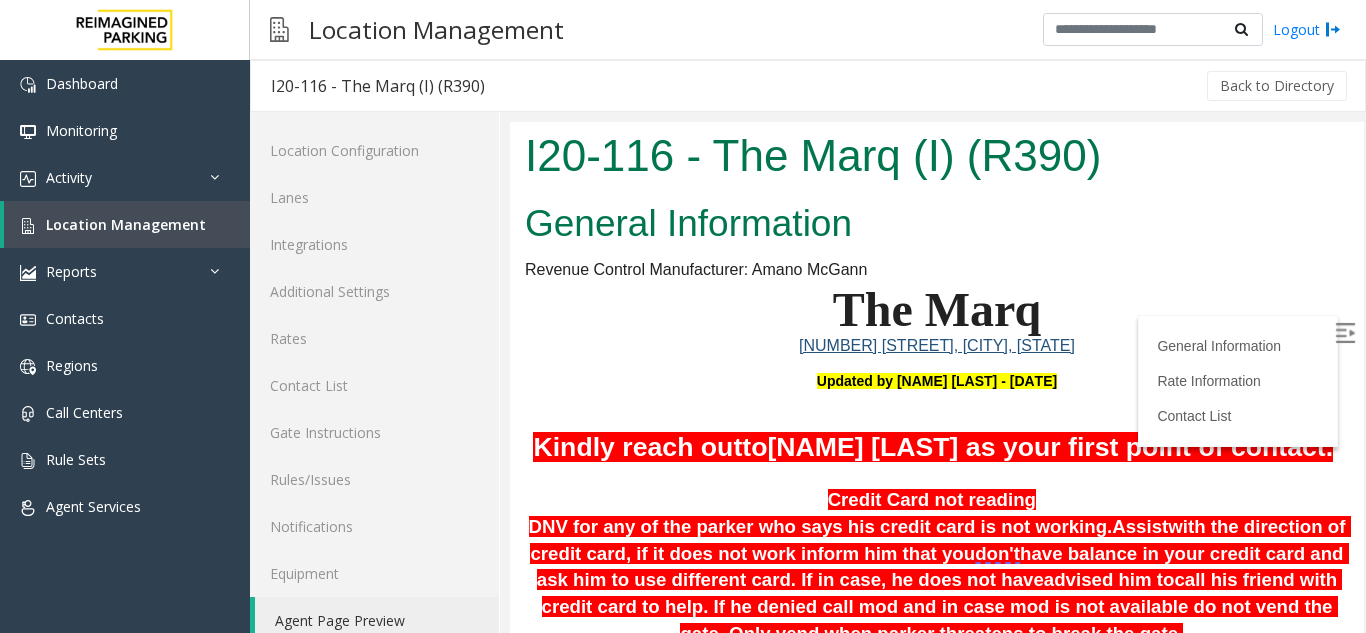 click at bounding box center [1345, 333] 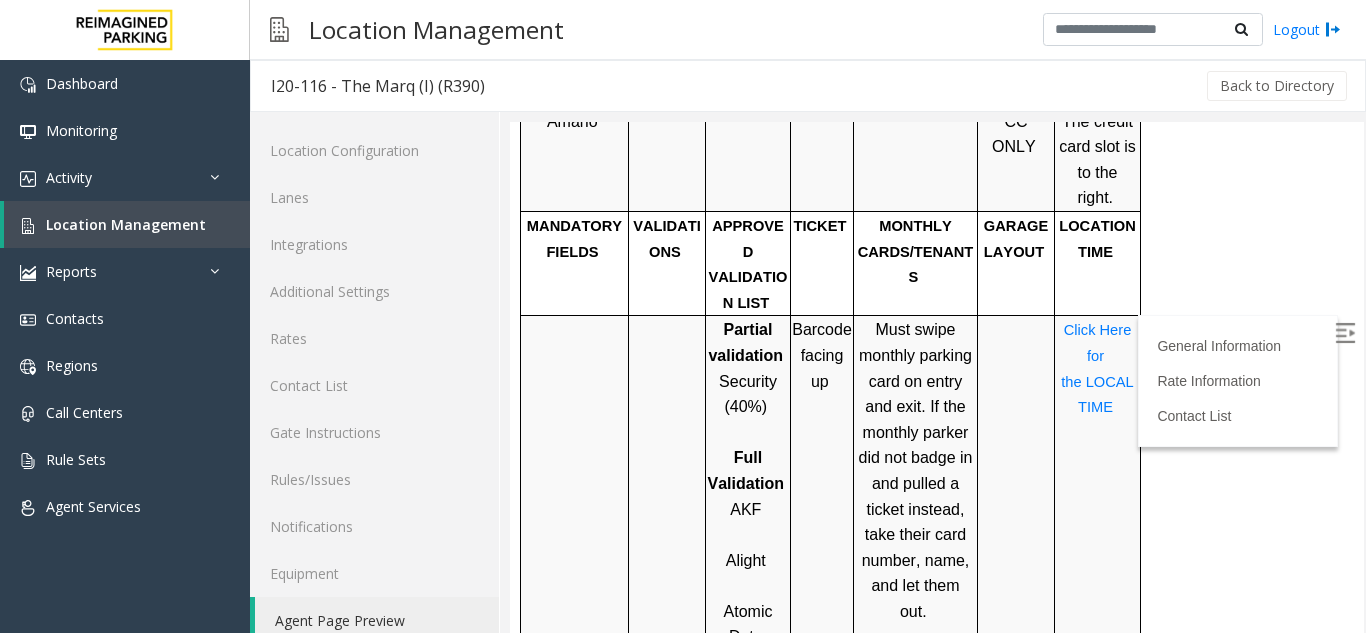 scroll, scrollTop: 622, scrollLeft: 0, axis: vertical 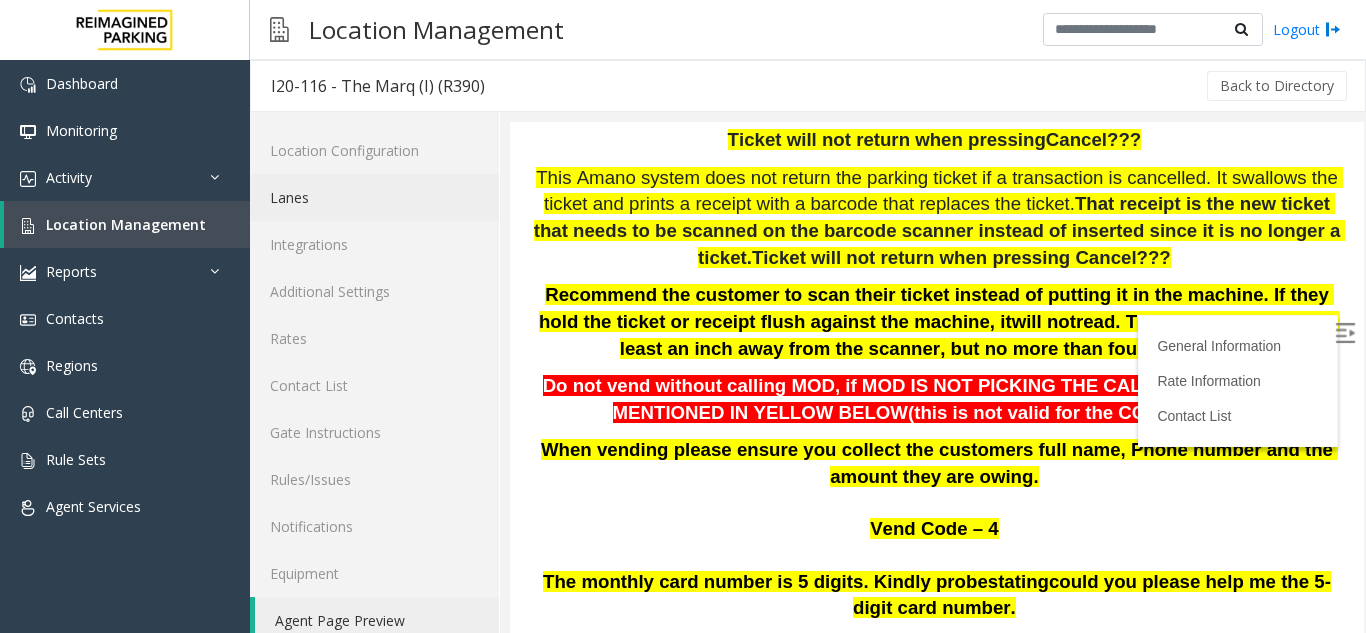 click on "Lanes" 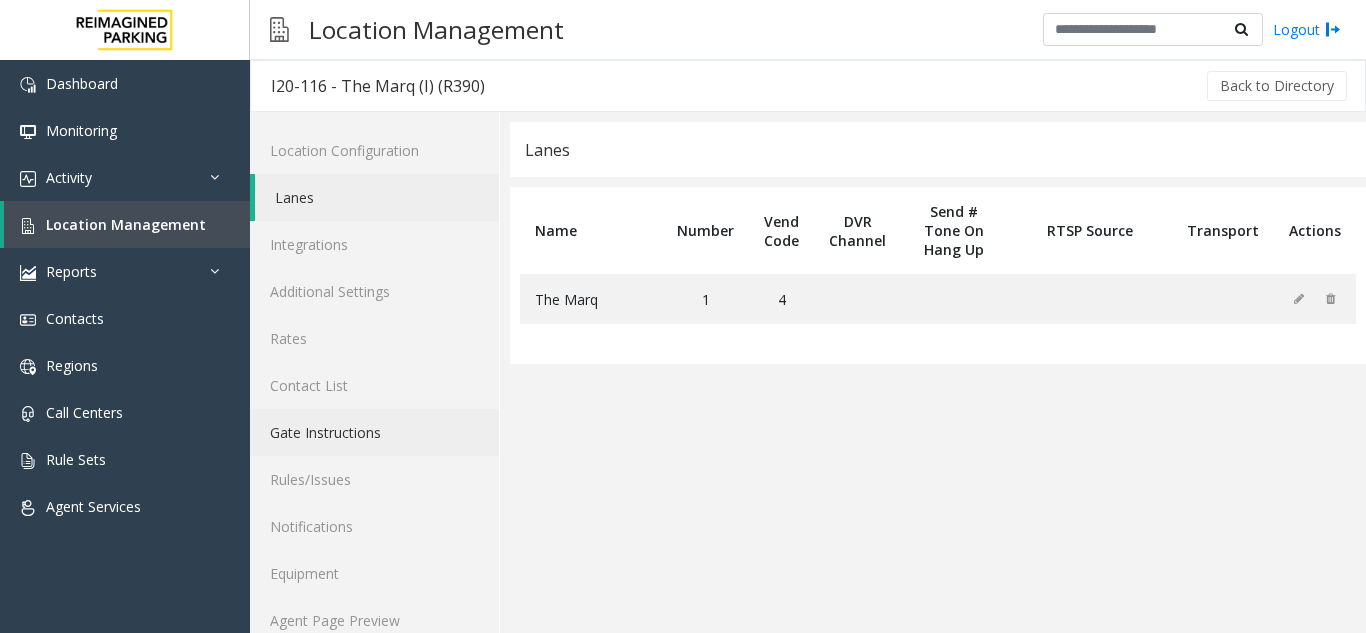 click on "Gate Instructions" 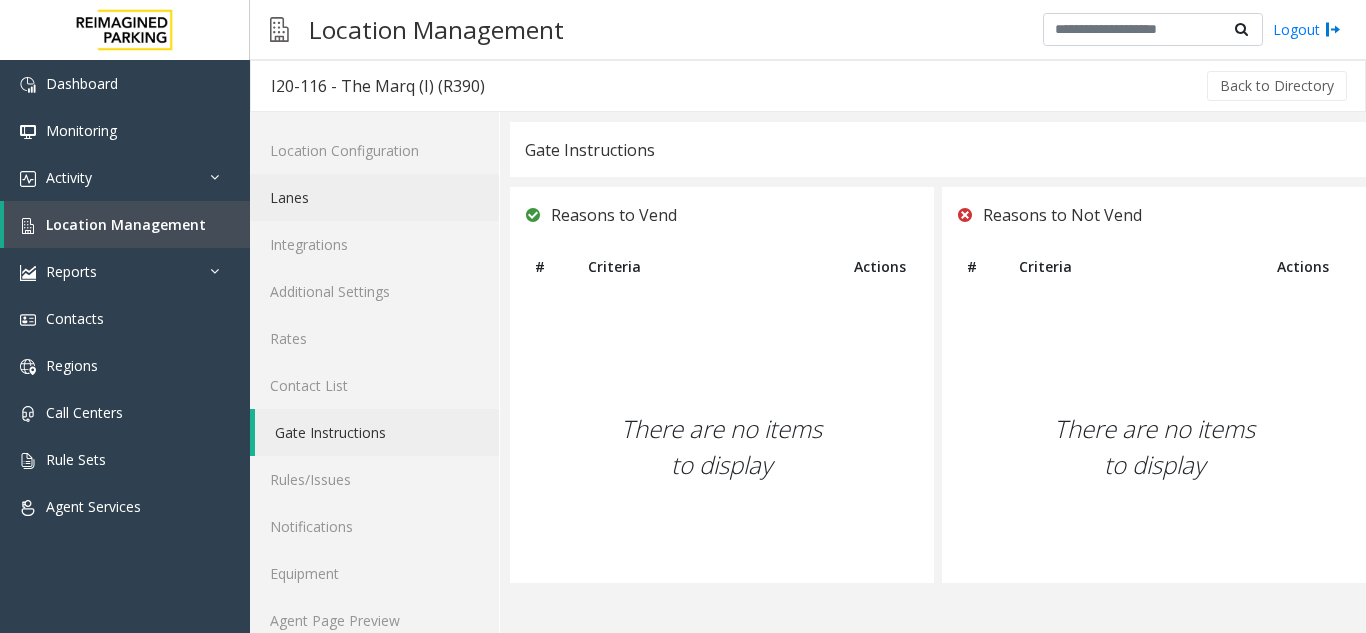 click on "Lanes" 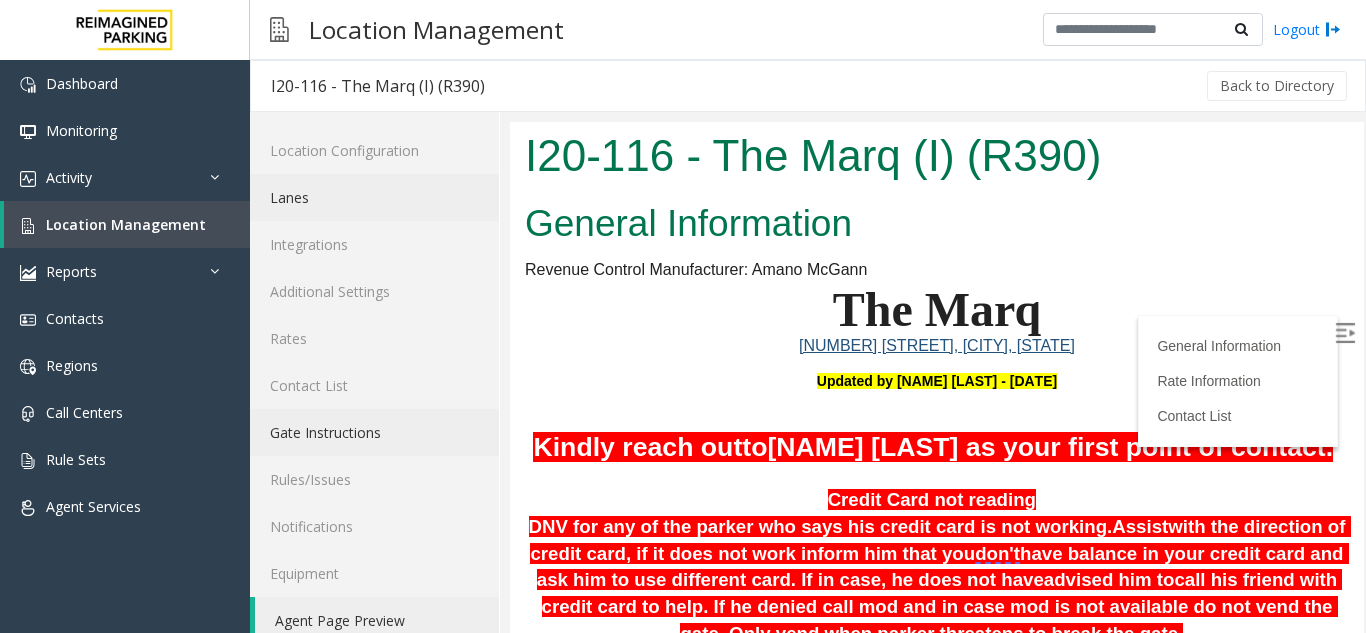 scroll, scrollTop: 0, scrollLeft: 0, axis: both 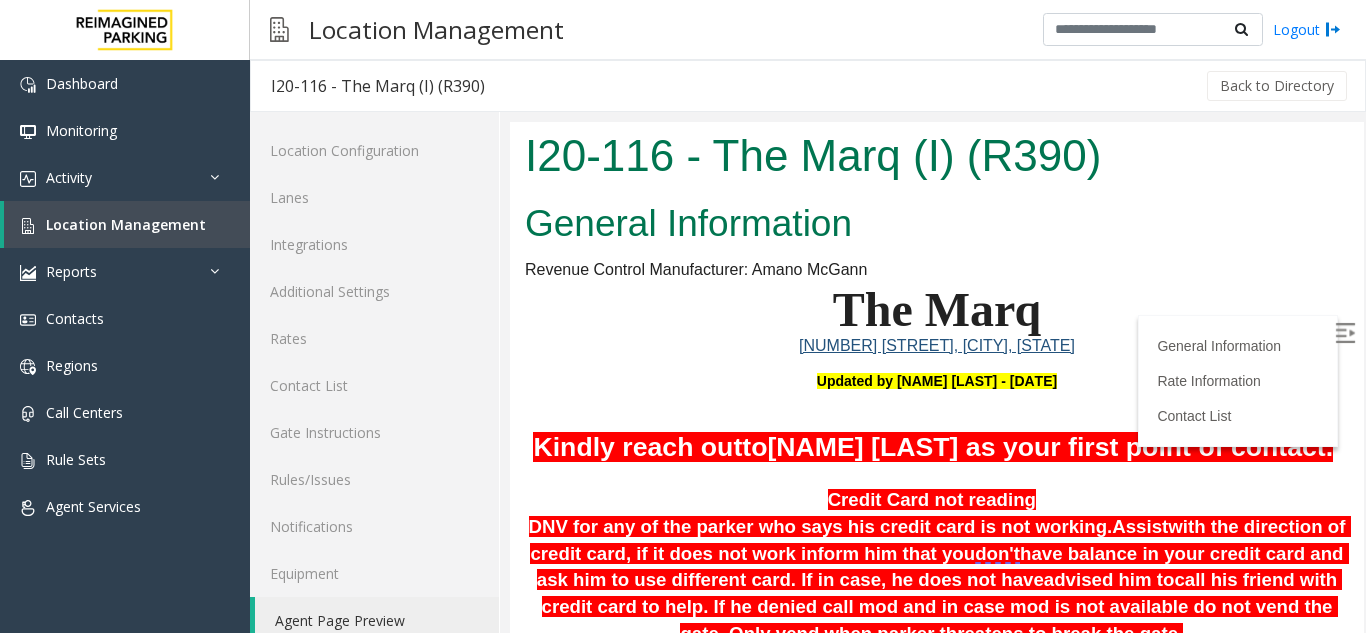 click at bounding box center [1345, 333] 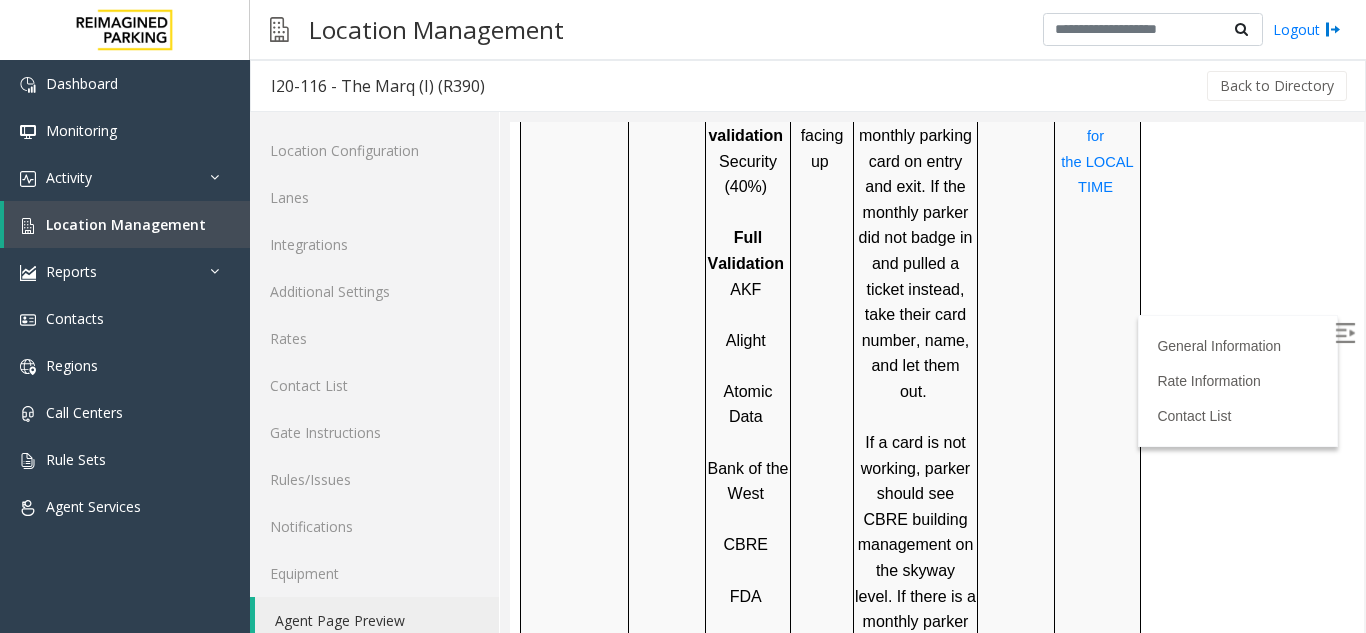 scroll, scrollTop: 1796, scrollLeft: 0, axis: vertical 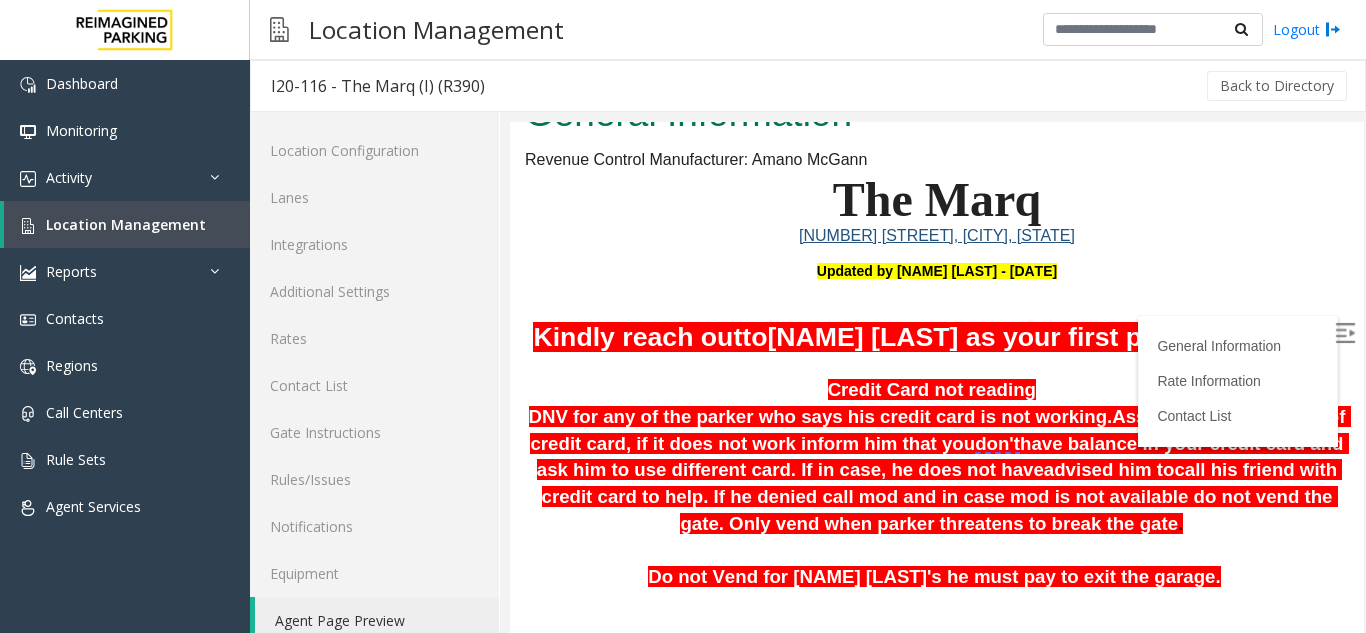 click on "Updated by [NAME] [LAST] - [DATE]" at bounding box center (937, 272) 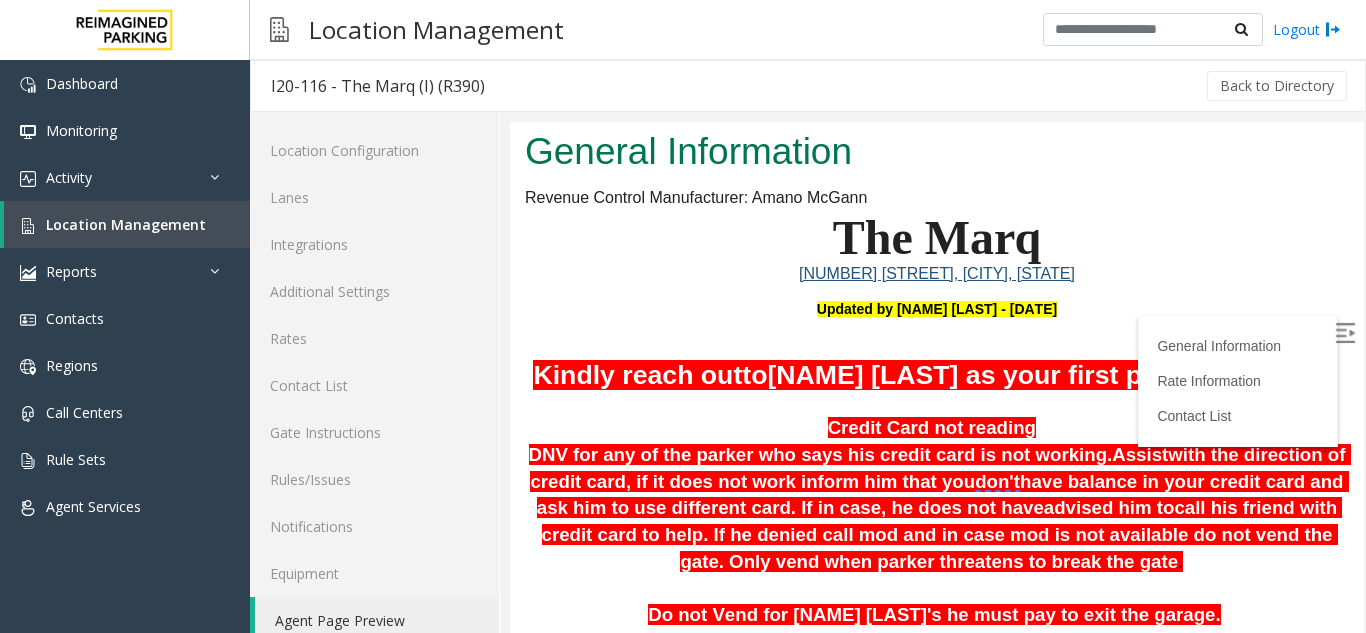 scroll, scrollTop: 210, scrollLeft: 0, axis: vertical 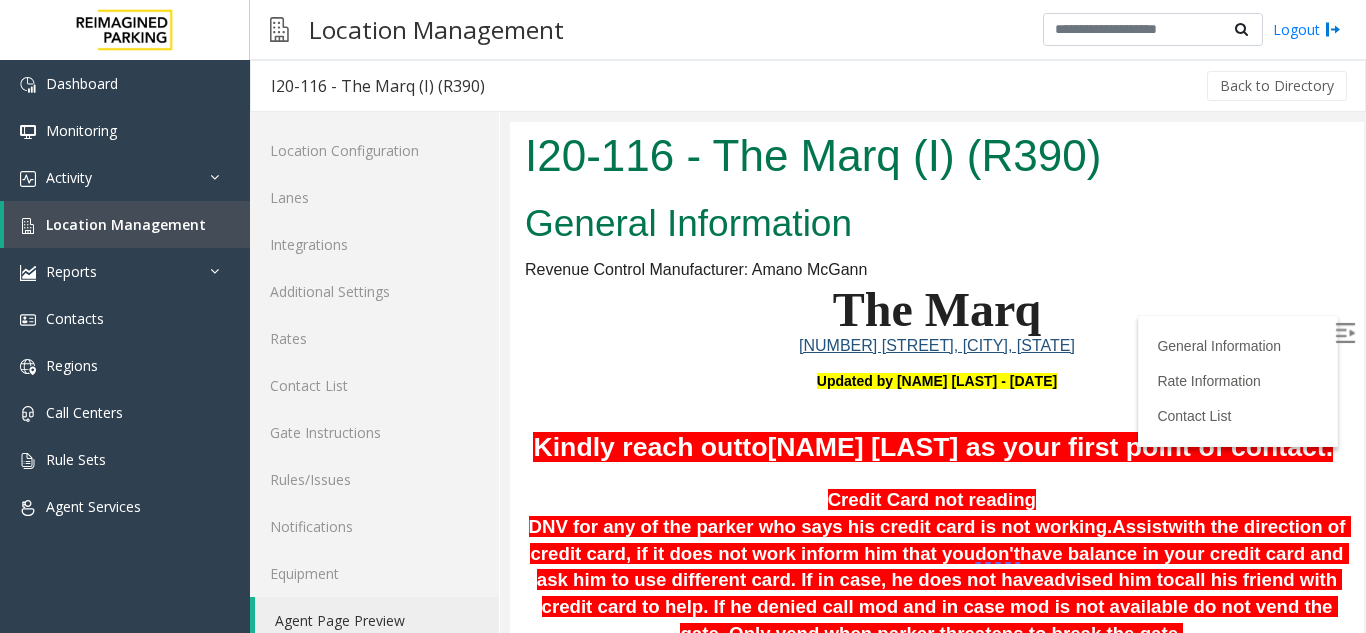click on "I20-116 - The Marq (I) (R390)" at bounding box center (937, 156) 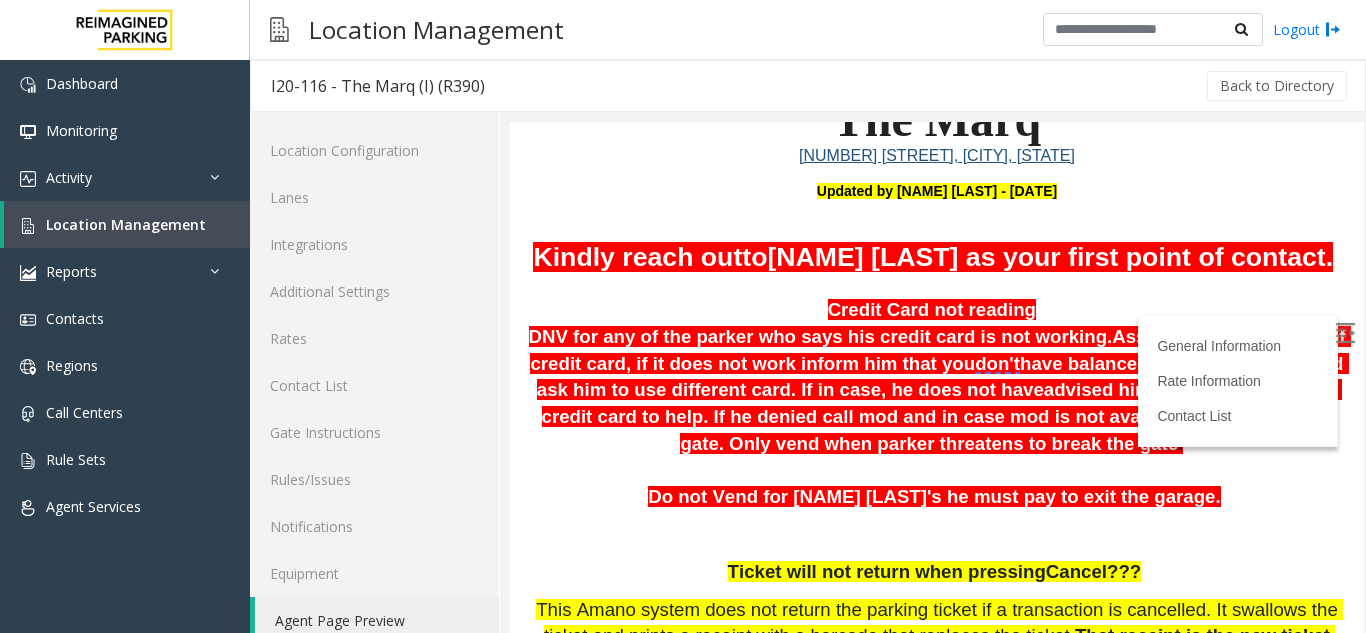 scroll, scrollTop: 210, scrollLeft: 0, axis: vertical 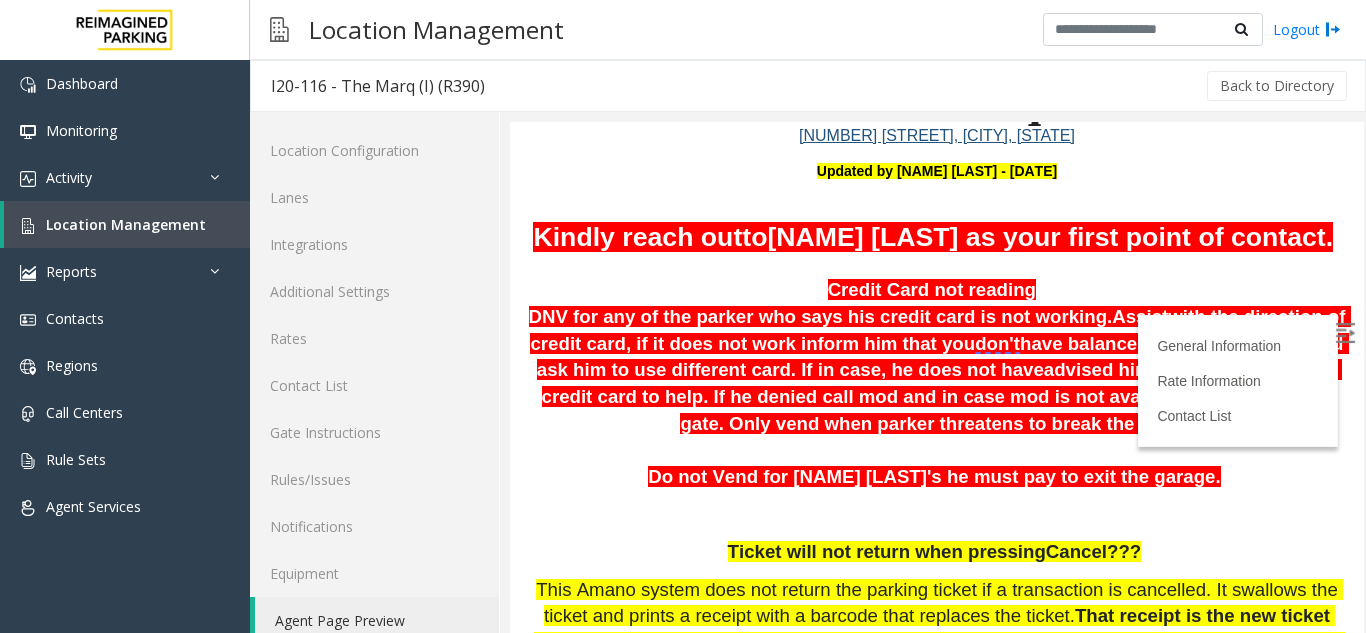 click on "Updated by [NAME] [LAST] - [DATE]" at bounding box center (937, 172) 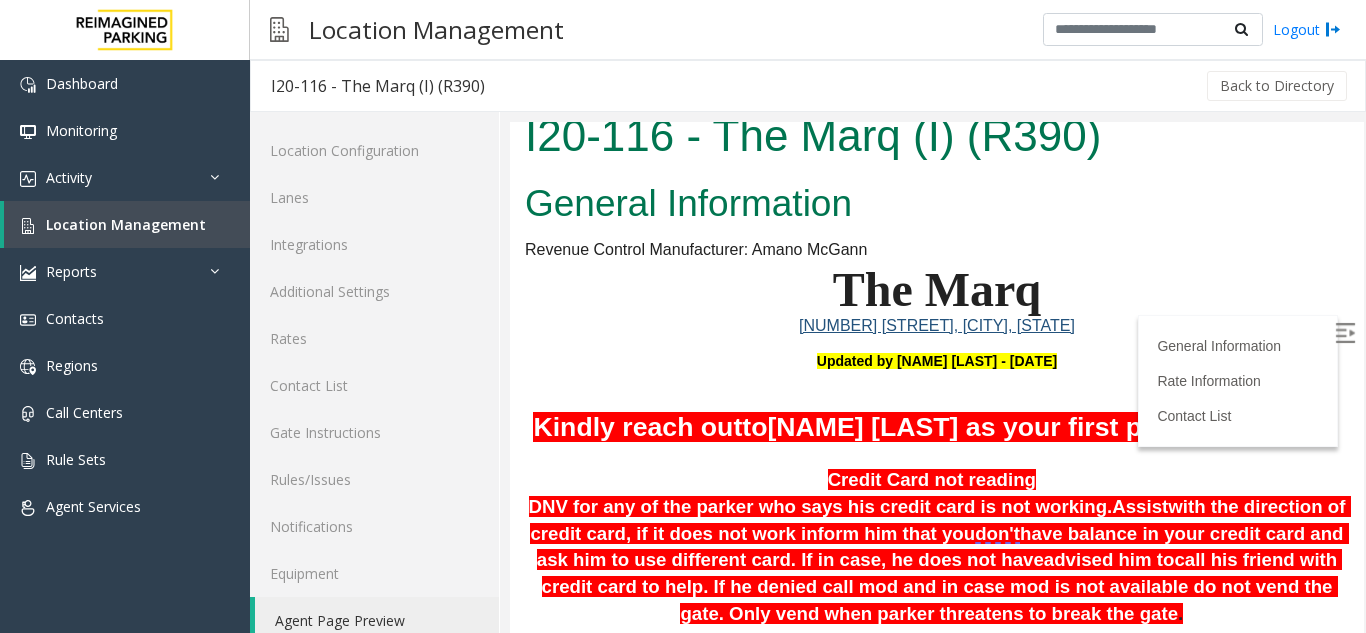 scroll, scrollTop: 0, scrollLeft: 0, axis: both 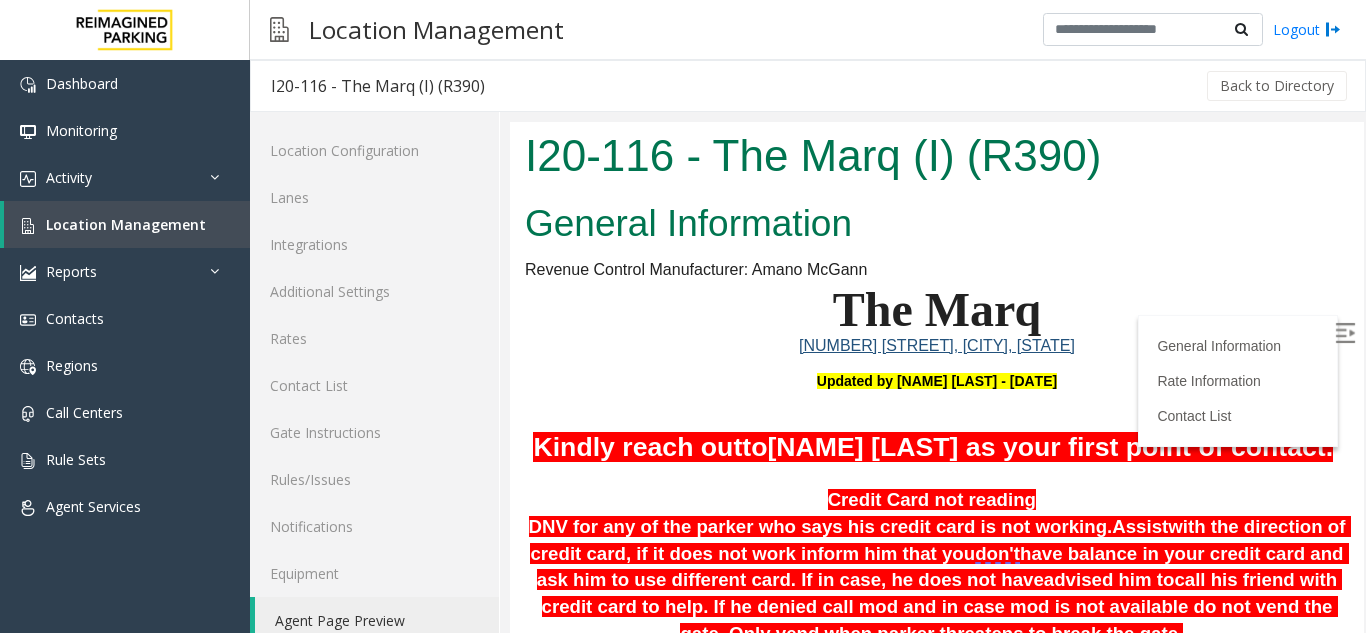 click on "I20-116 - The Marq (I) (R390)" at bounding box center [937, 156] 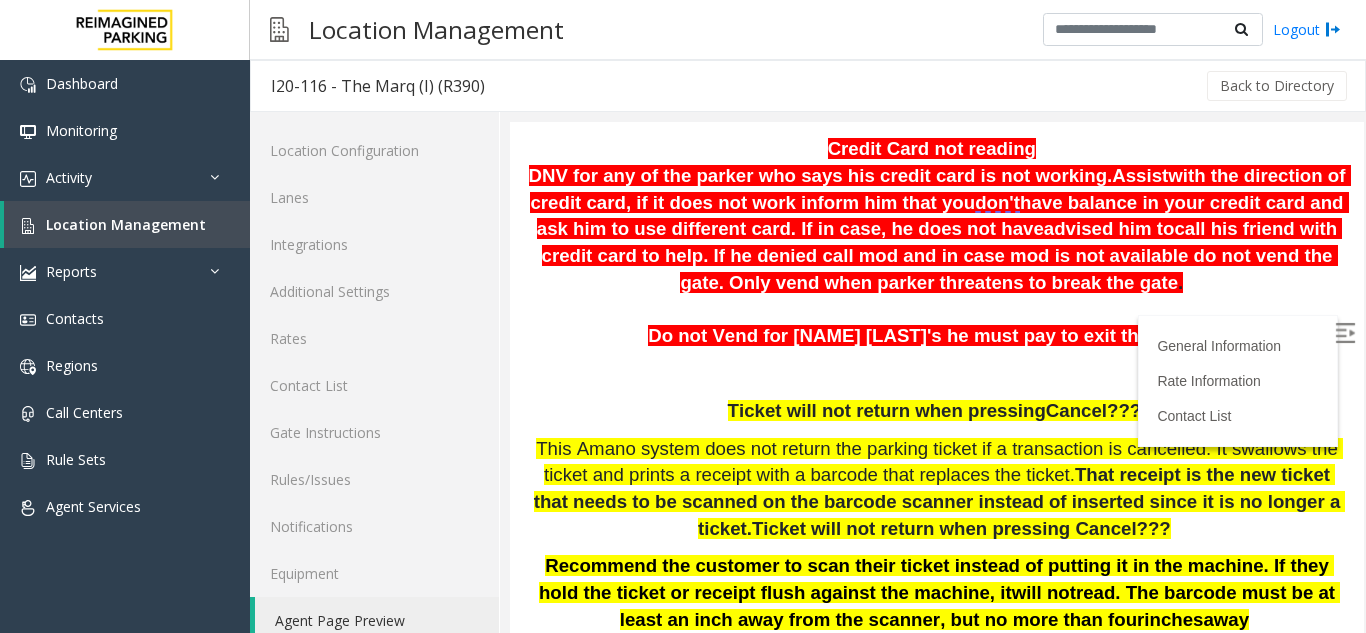 scroll, scrollTop: 371, scrollLeft: 0, axis: vertical 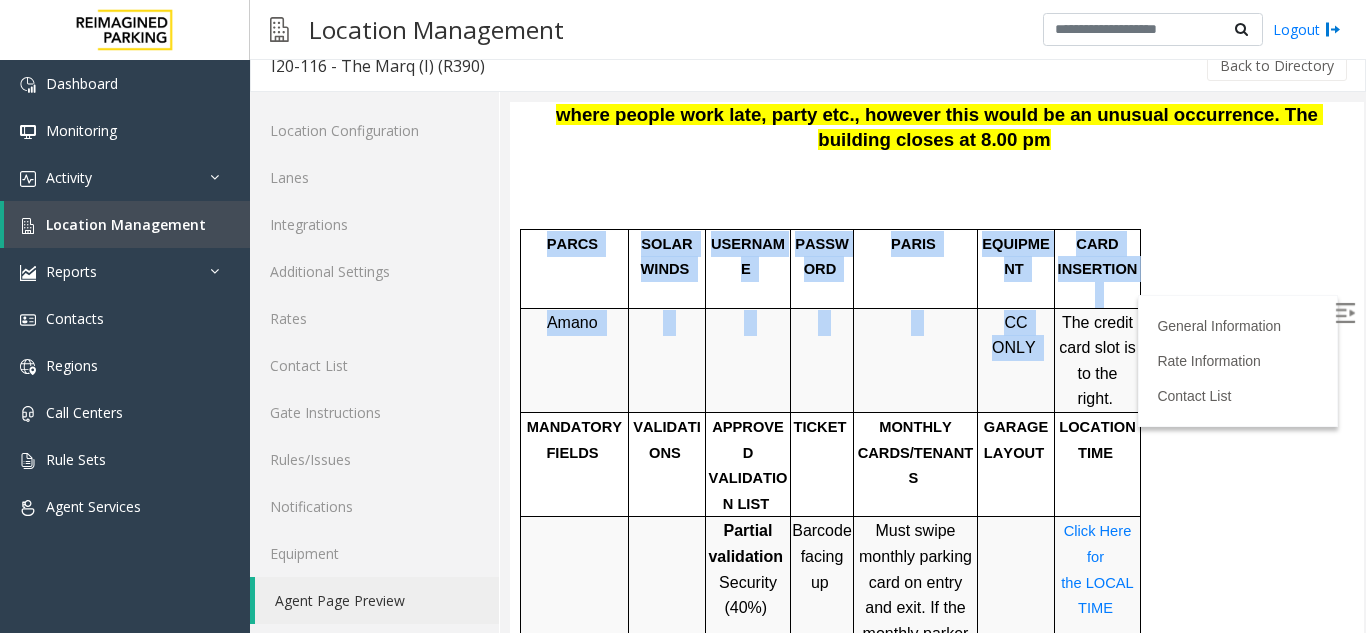 drag, startPoint x: 1067, startPoint y: 305, endPoint x: 1180, endPoint y: 336, distance: 117.17508 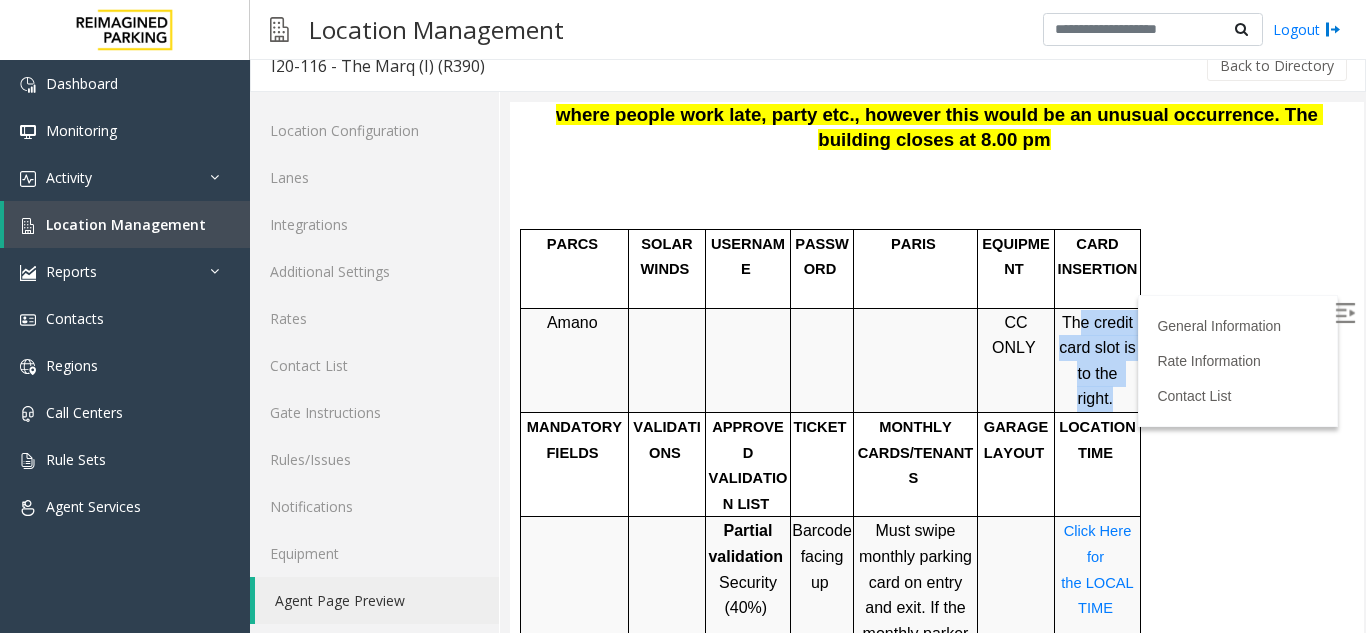 drag, startPoint x: 1077, startPoint y: 300, endPoint x: 1134, endPoint y: 351, distance: 76.48529 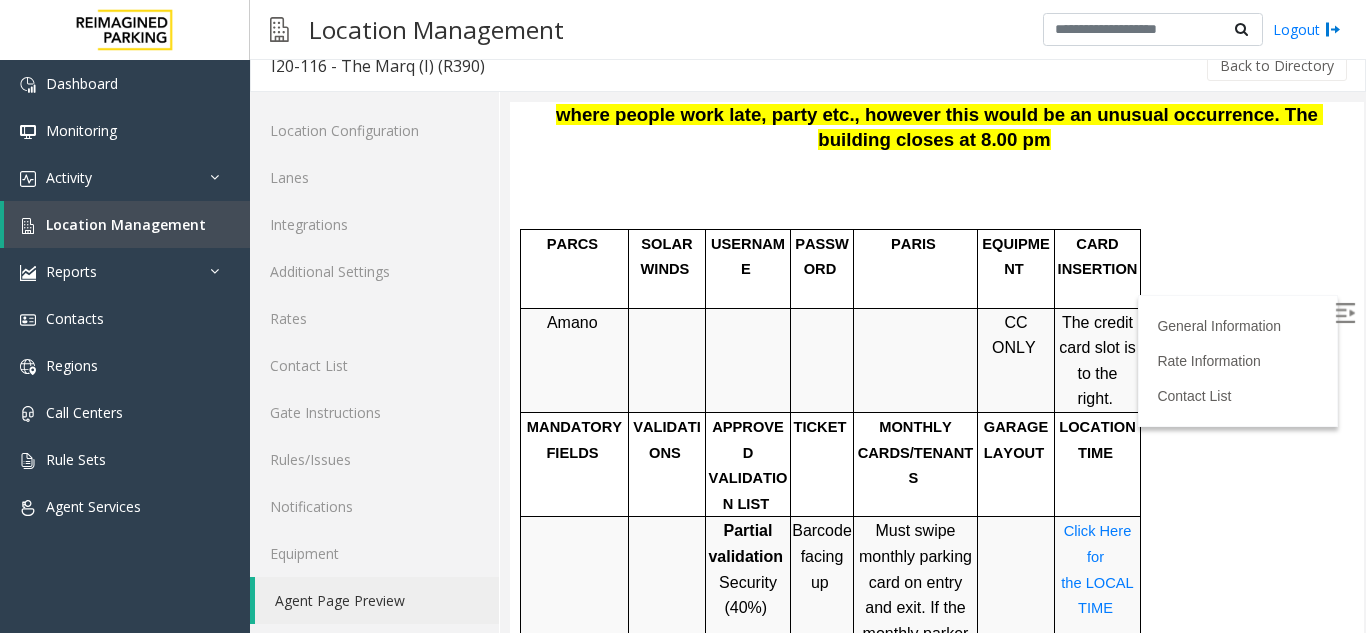 click on "PARCS SOLAR WINDS USERNAME PASSWORD PARIS EQUIPMENT CARD INSERTION Amano CC ONLY The credit card slot is to the right. MANDATORY FIELDS VALIDATIONS APPROVED VALIDATION LIST TICKET MONTHLY CARDS/TENANTS GARAGE LAYOUT LOCATION TIME Partial validation Security (40%) Full Validation AKF Alight Atomic Data Bank of the West CBRE FDA First Trust Foley Mansfield Inscape Nilan Johnson NorthPoint Logistics Schrader Hernke Scoular Smith Partner Tarkett Voya - Deskside Services Voya – TEM WSP inc. Barcode facing up Must swipe monthly parking card on entry and exit. If the monthly parker did not badge in and pulled a ticket instead, take their card number, name, and let them out. Click Here for the LOCAL TIME APPROVED VENDOR DO NOT VEND FOR ENTRANCE/EXIT LANE INFO" at bounding box center (934, 1336) 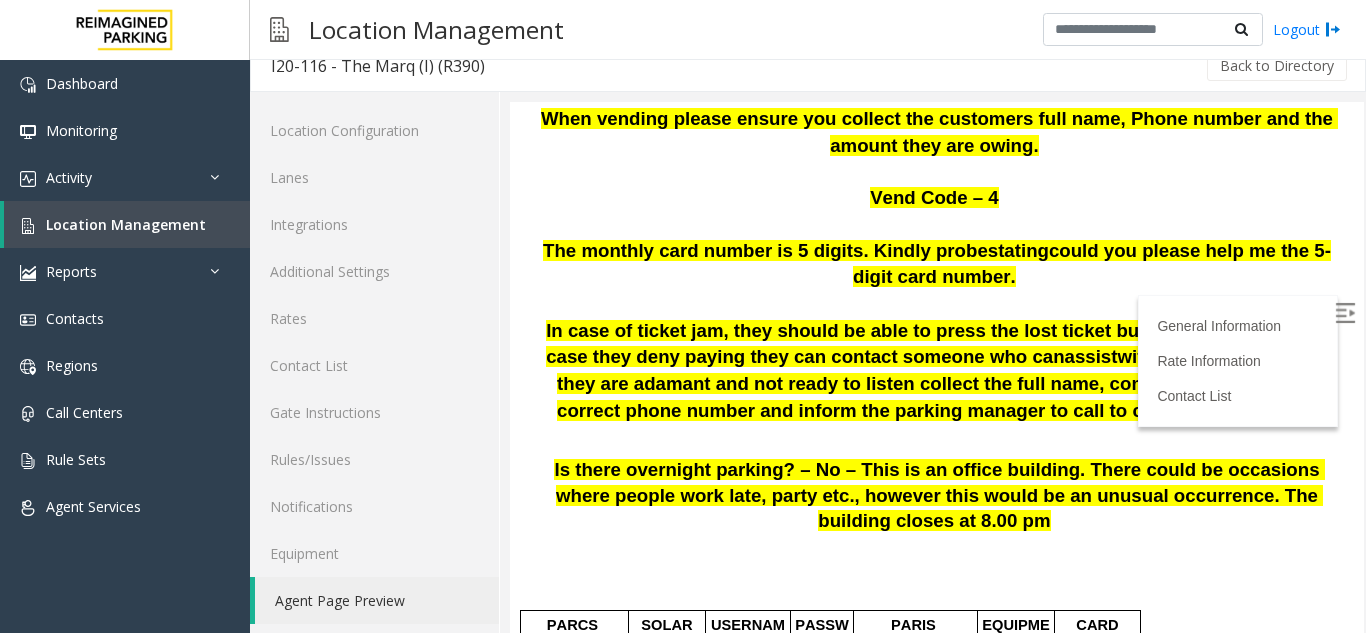 scroll, scrollTop: 903, scrollLeft: 0, axis: vertical 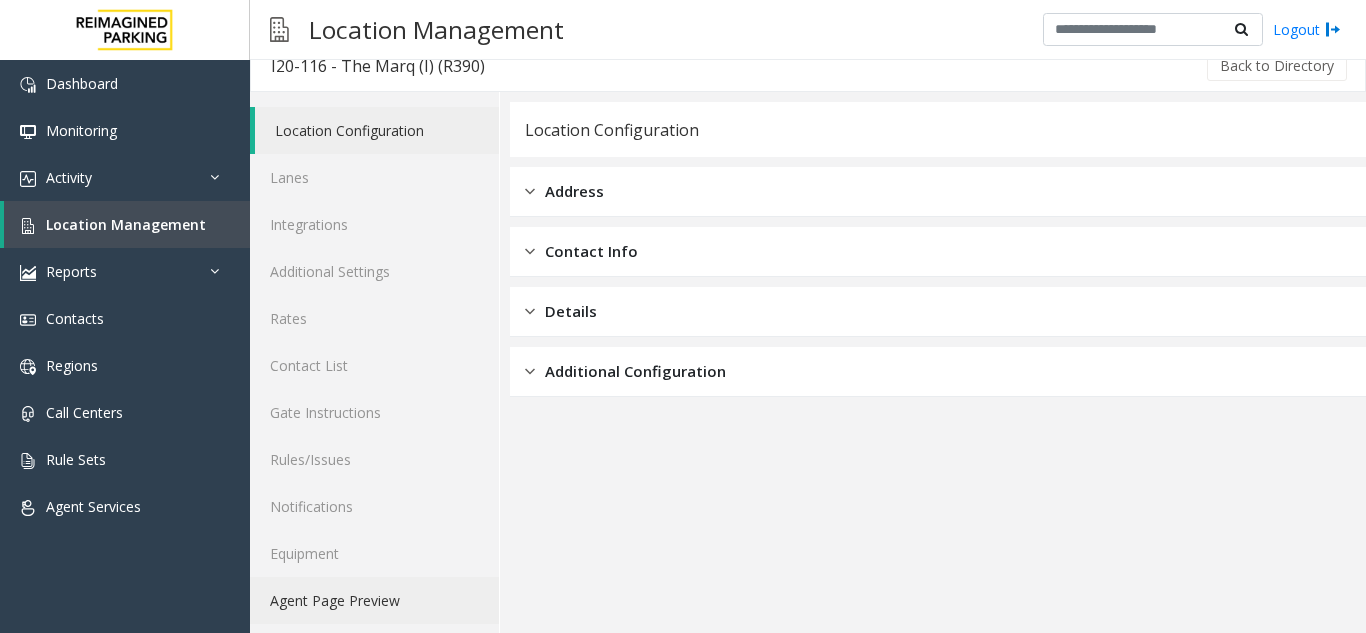 click on "Agent Page Preview" 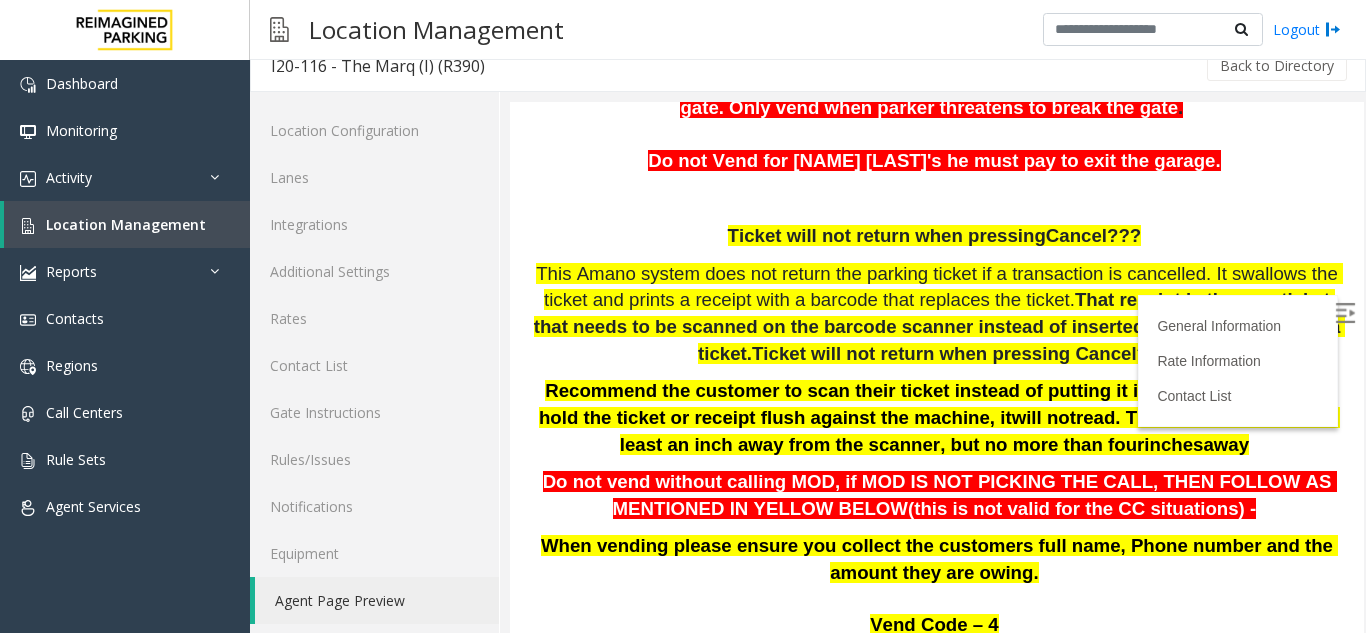 scroll, scrollTop: 406, scrollLeft: 0, axis: vertical 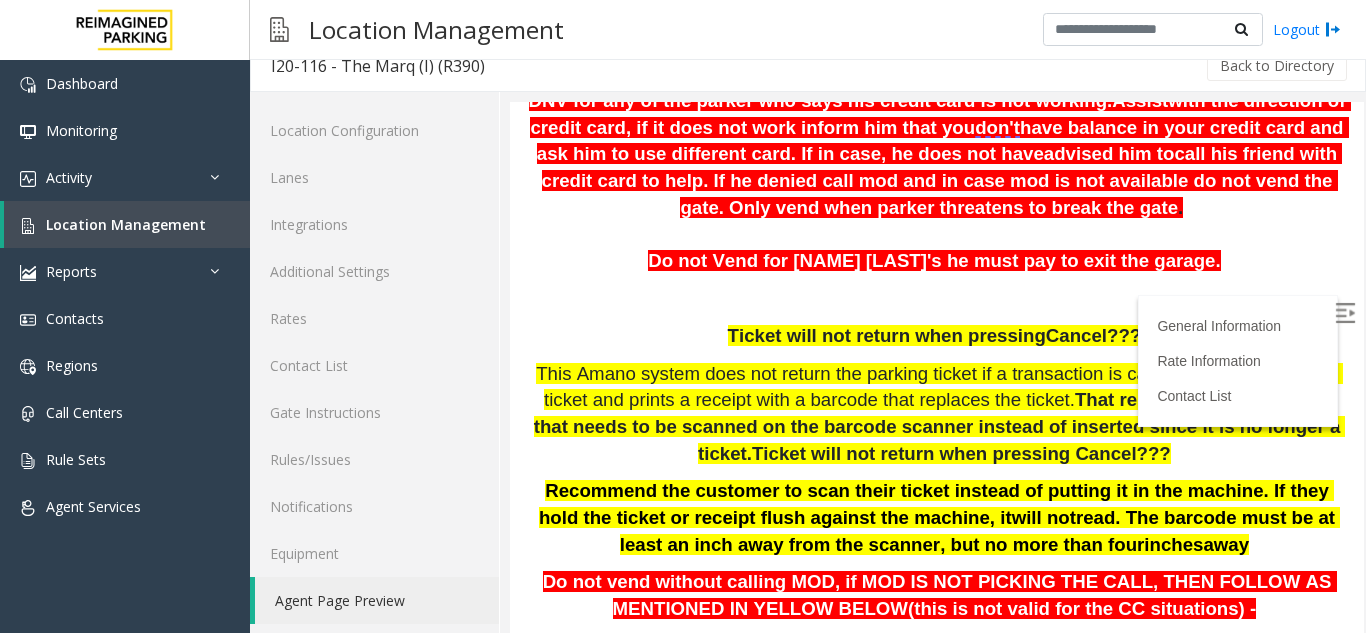 click at bounding box center (1347, 316) 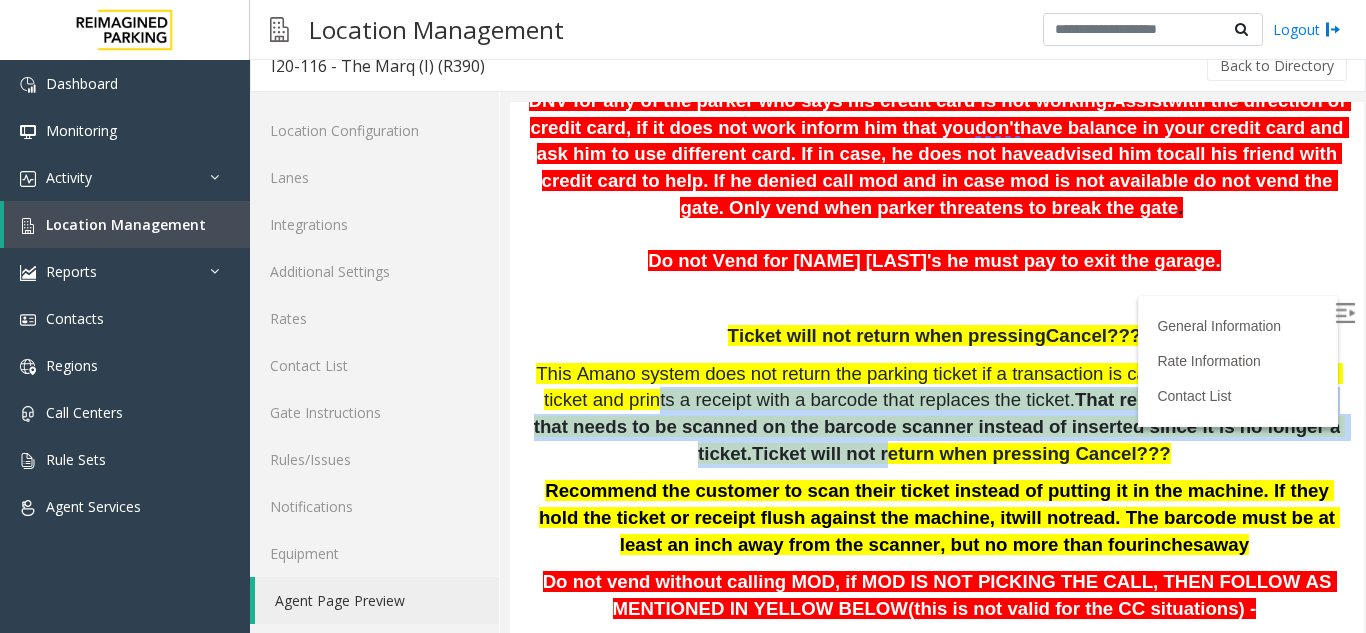 drag, startPoint x: 590, startPoint y: 442, endPoint x: 1303, endPoint y: 469, distance: 713.51105 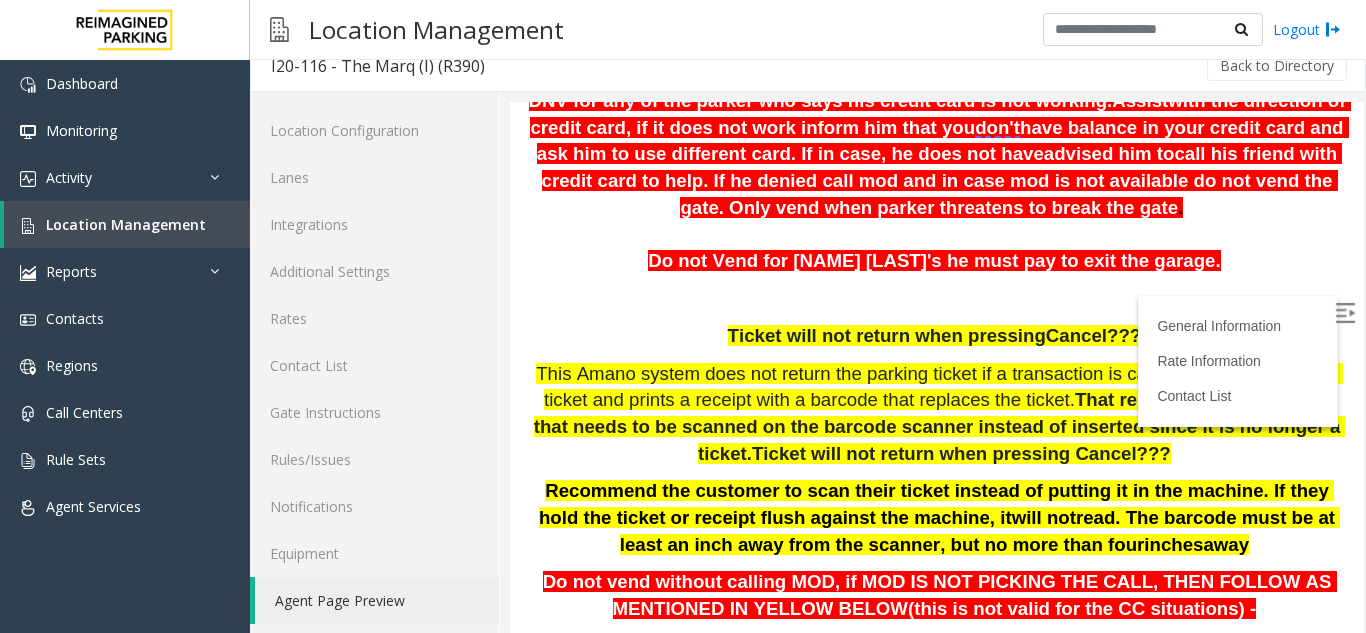 click on "This Amano system does not return the parking ticket if a transaction is cancelled. It swallows the ticket and prints a receipt with a barcode that replaces the ticket.  That receipt is the new ticket that needs to be scanned on the barcode scanner instead of inserted since it is no longer a ticket.  Ticket will not return when pressing Cancel???" at bounding box center (937, 414) 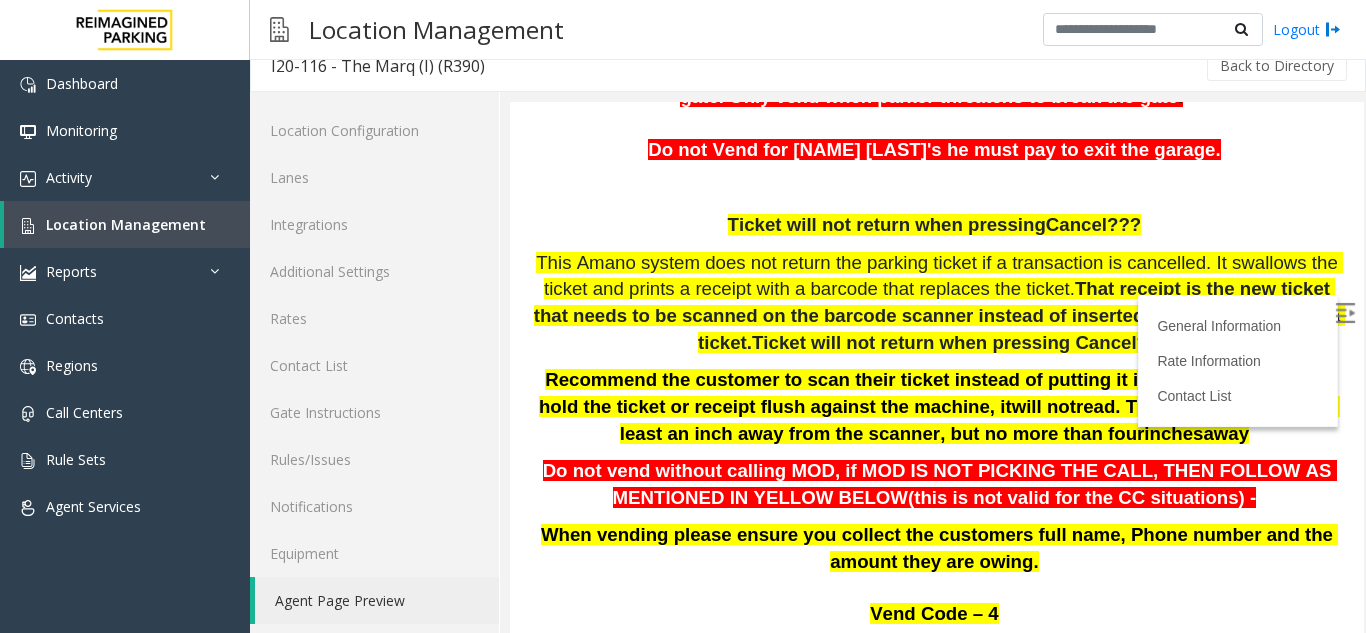 scroll, scrollTop: 527, scrollLeft: 0, axis: vertical 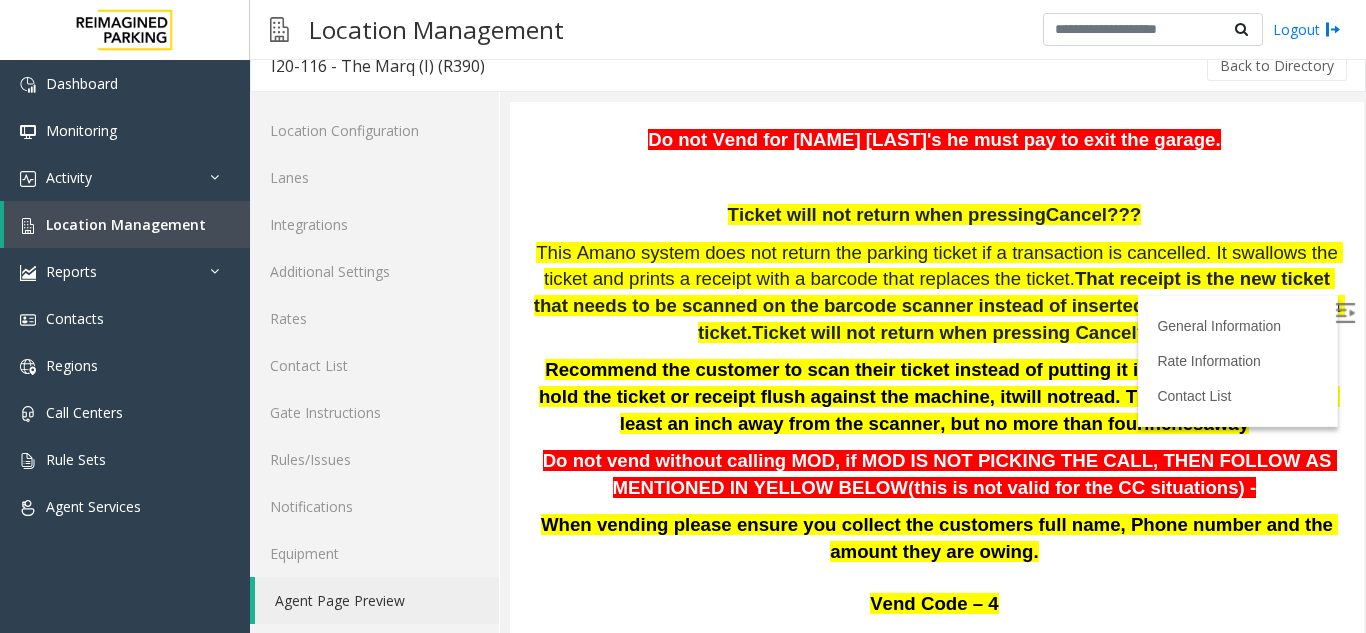 drag, startPoint x: 1349, startPoint y: 207, endPoint x: 1349, endPoint y: 218, distance: 11 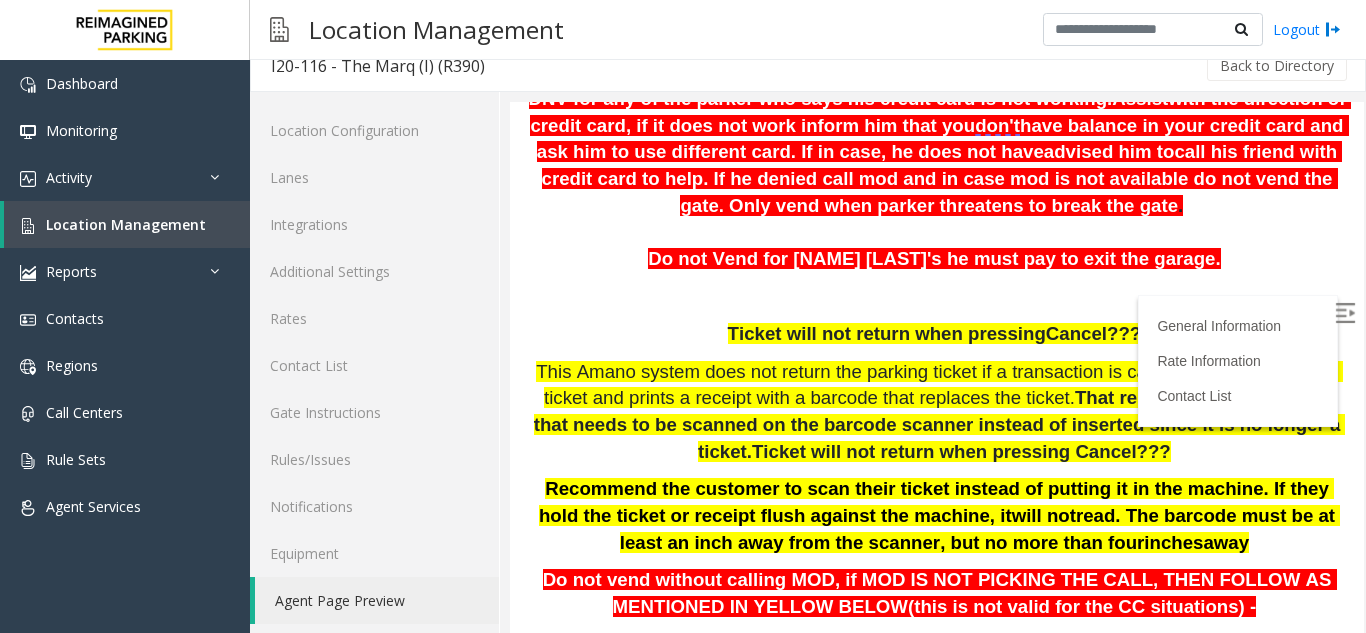 scroll, scrollTop: 227, scrollLeft: 0, axis: vertical 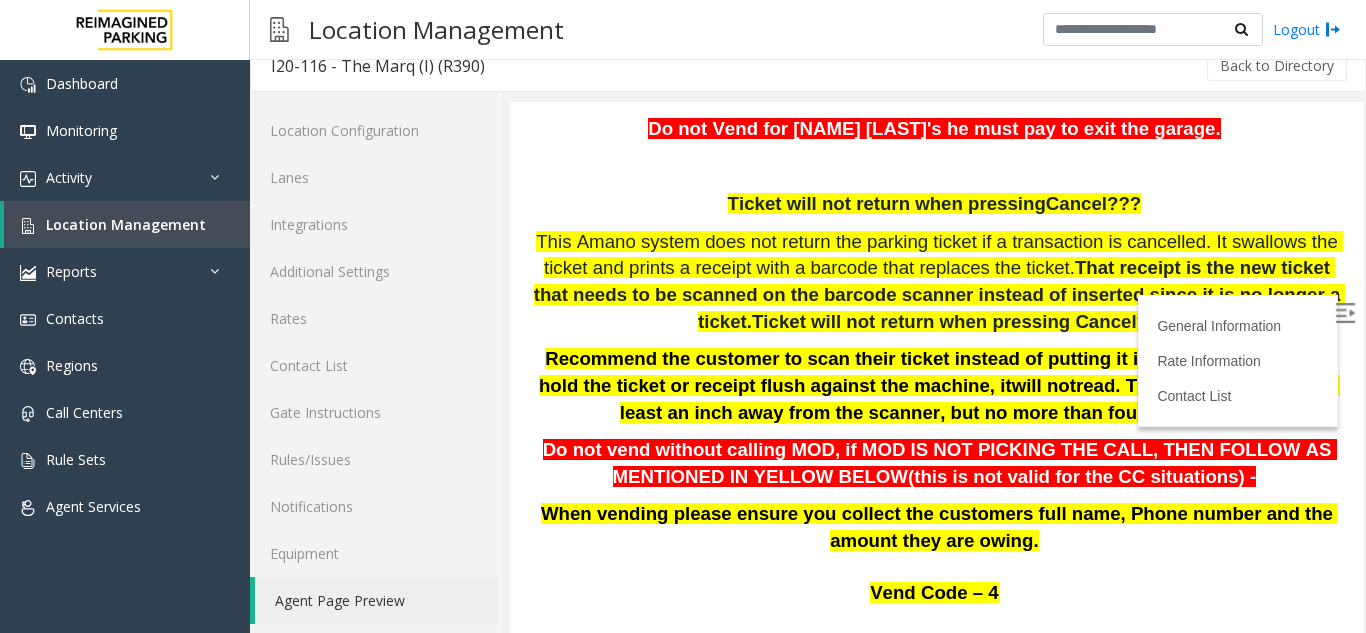 click at bounding box center (937, 167) 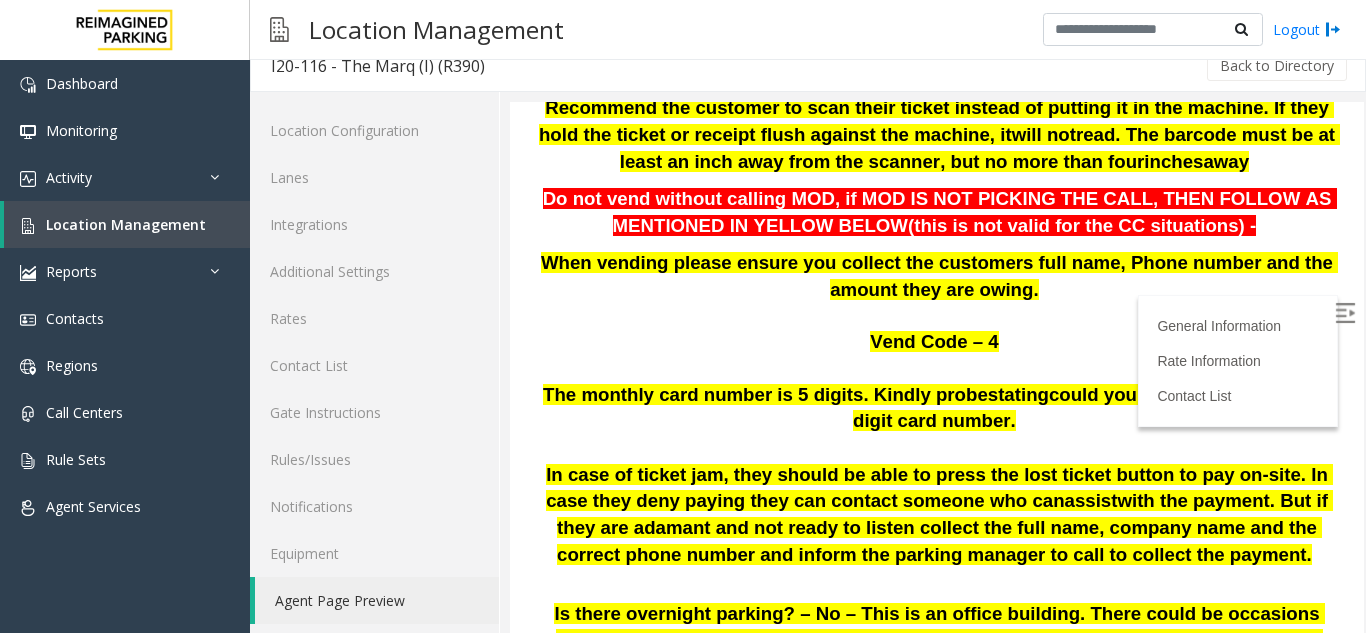 scroll, scrollTop: 838, scrollLeft: 0, axis: vertical 